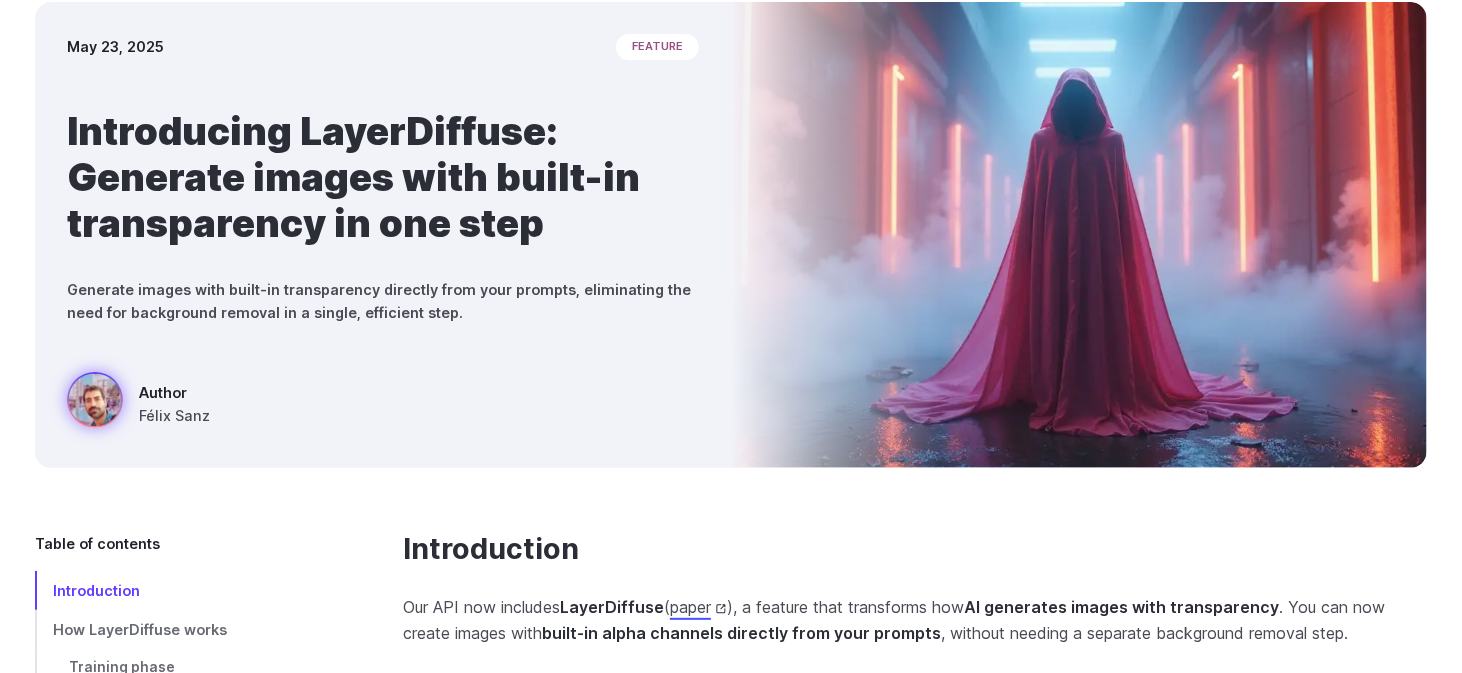 scroll, scrollTop: 500, scrollLeft: 0, axis: vertical 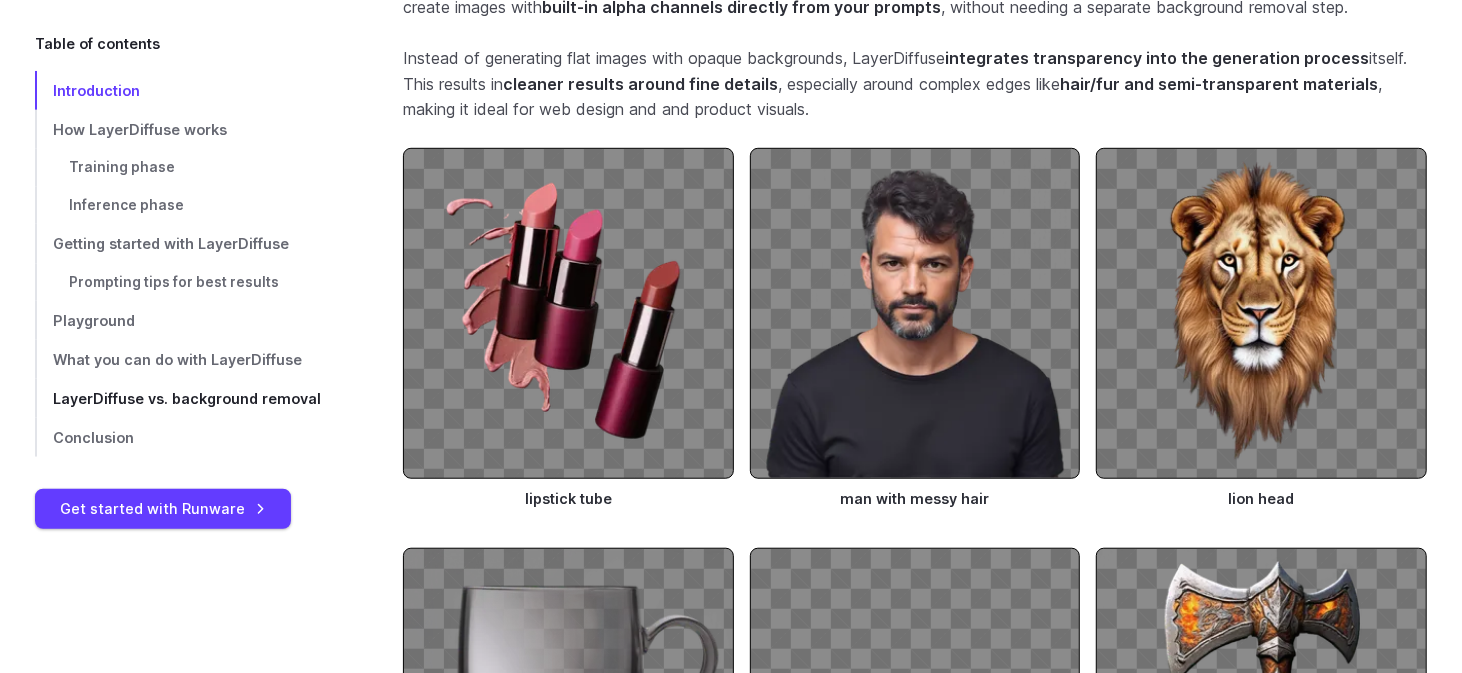 click on "LayerDiffuse vs. background removal" at bounding box center [187, 399] 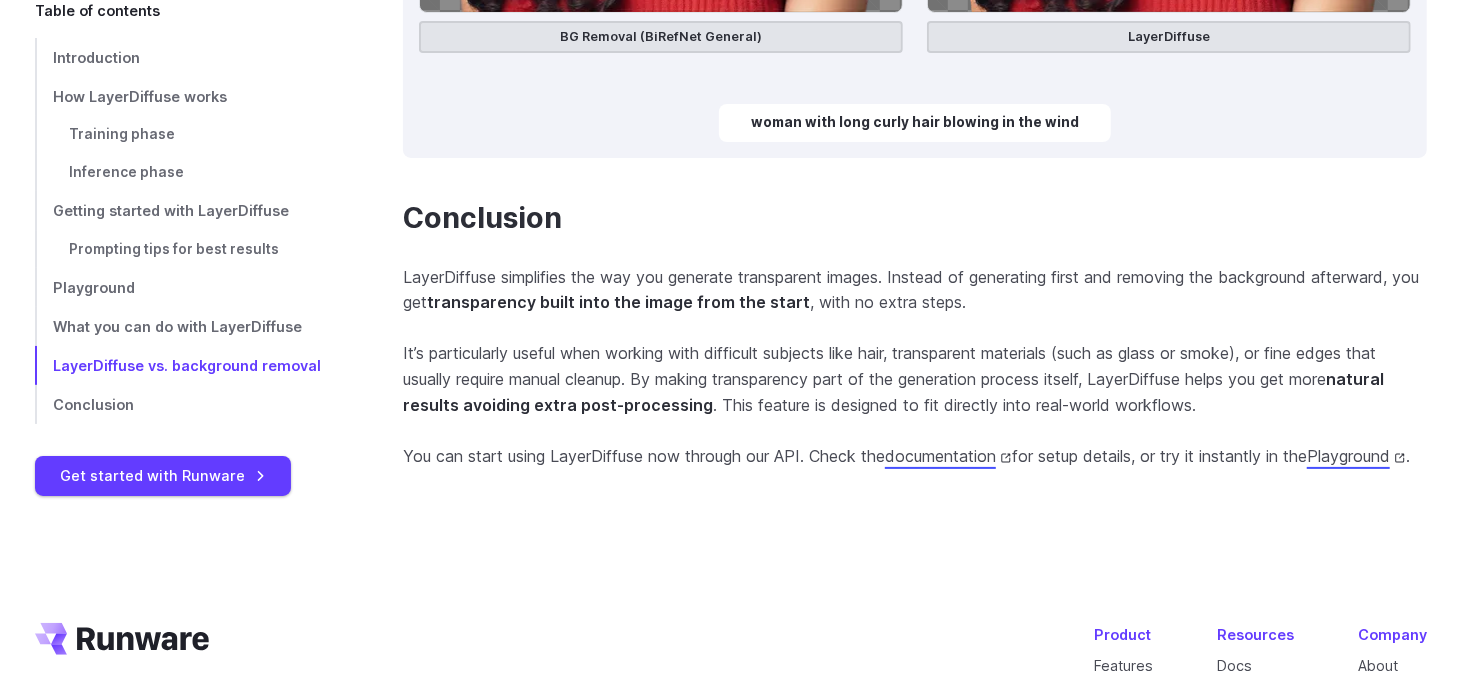 scroll, scrollTop: 9531, scrollLeft: 0, axis: vertical 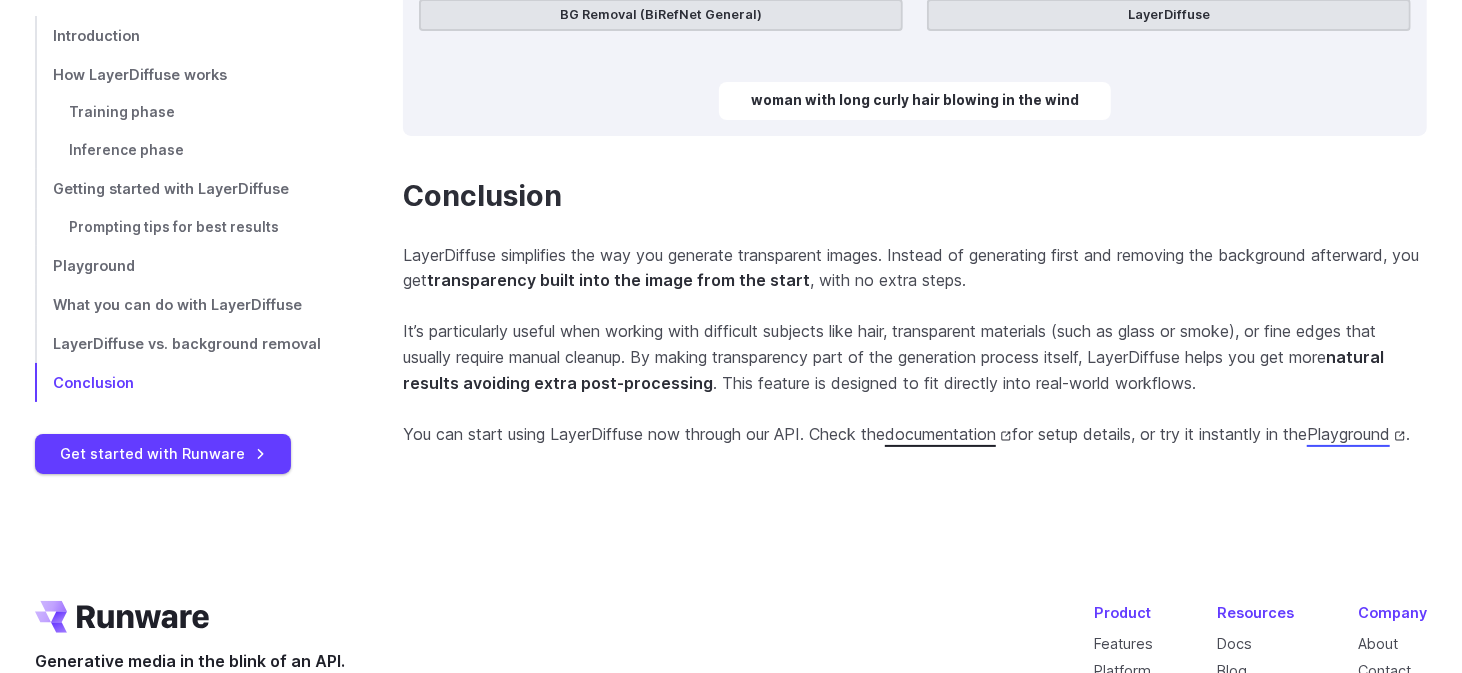 click on "documentation" at bounding box center (948, 434) 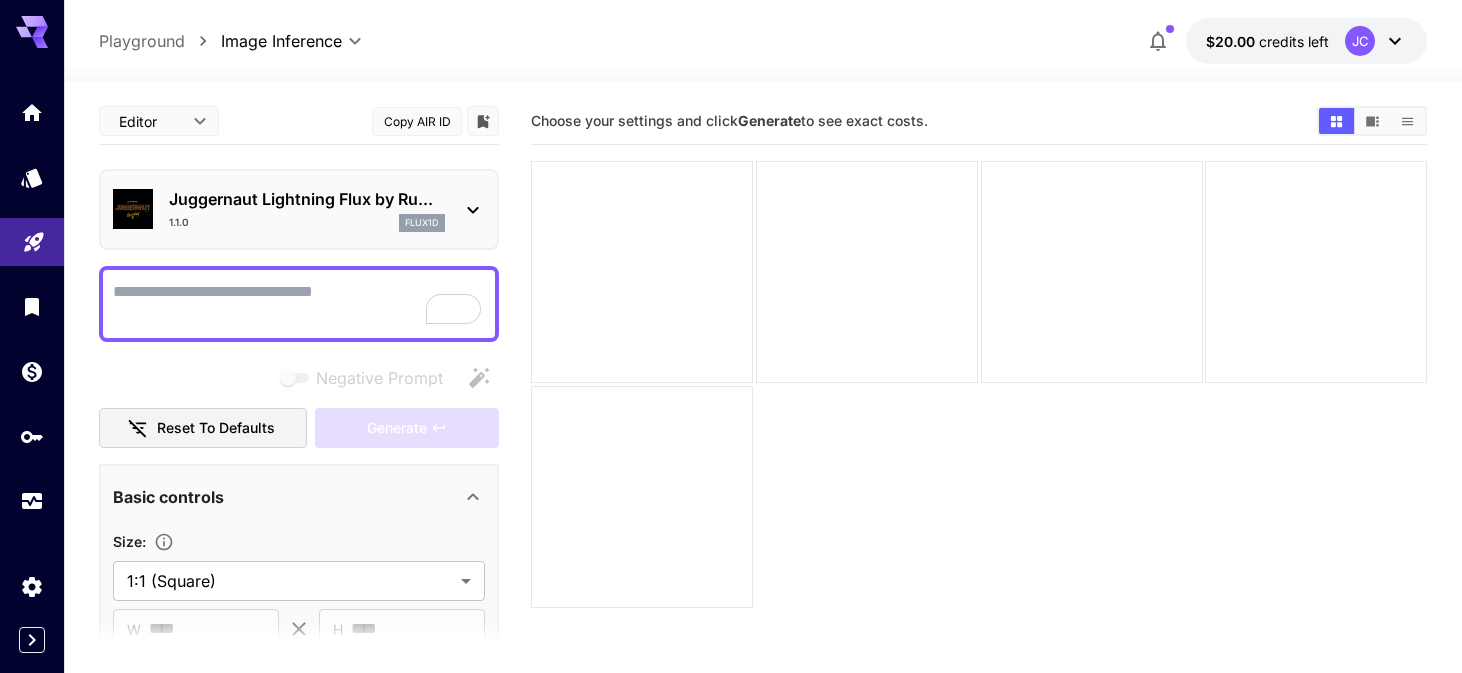 scroll, scrollTop: 0, scrollLeft: 0, axis: both 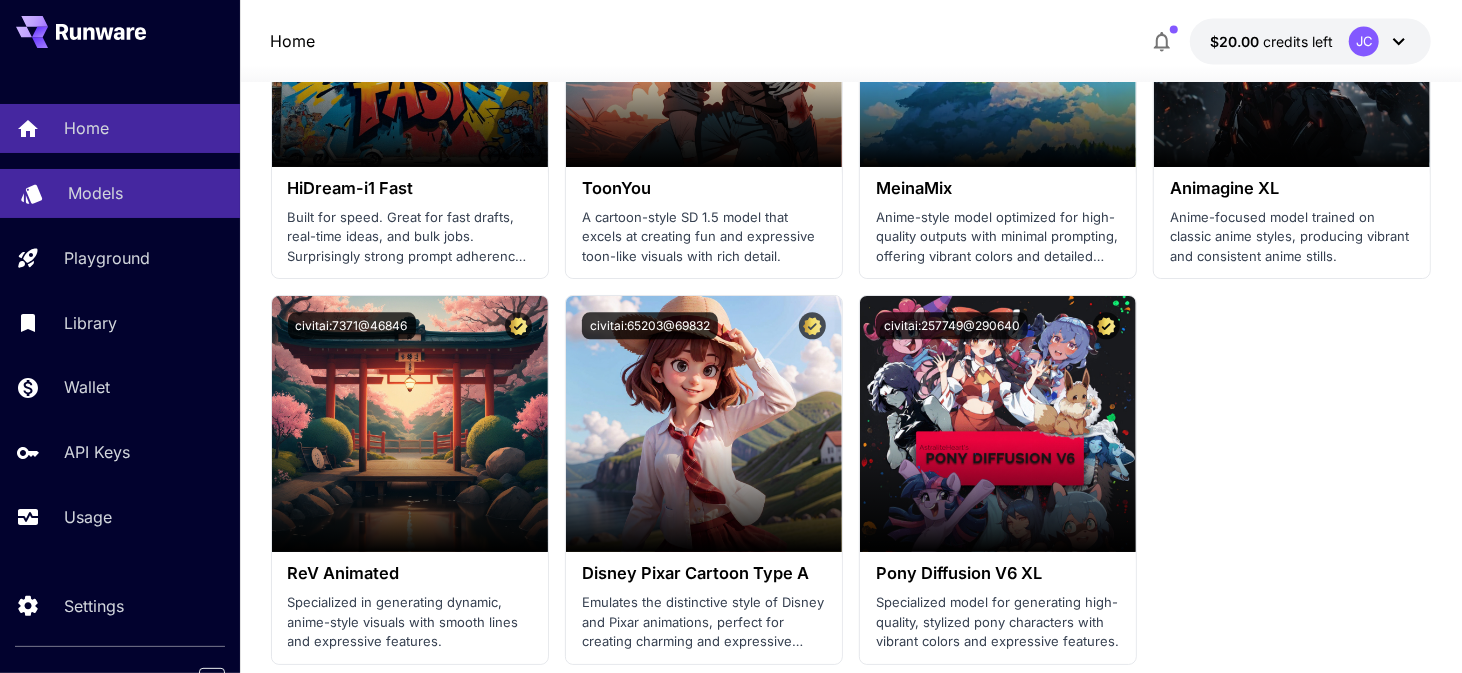 click on "Models" at bounding box center (146, 193) 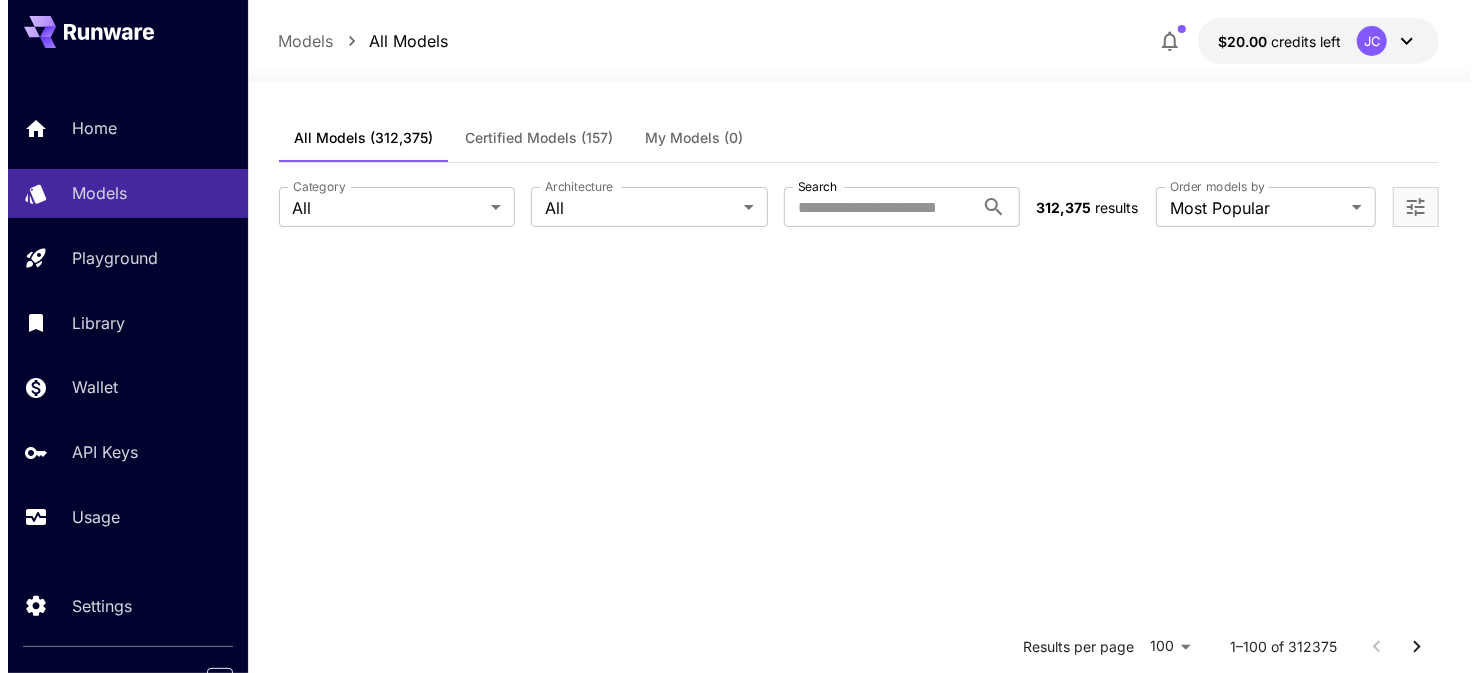 scroll, scrollTop: 0, scrollLeft: 0, axis: both 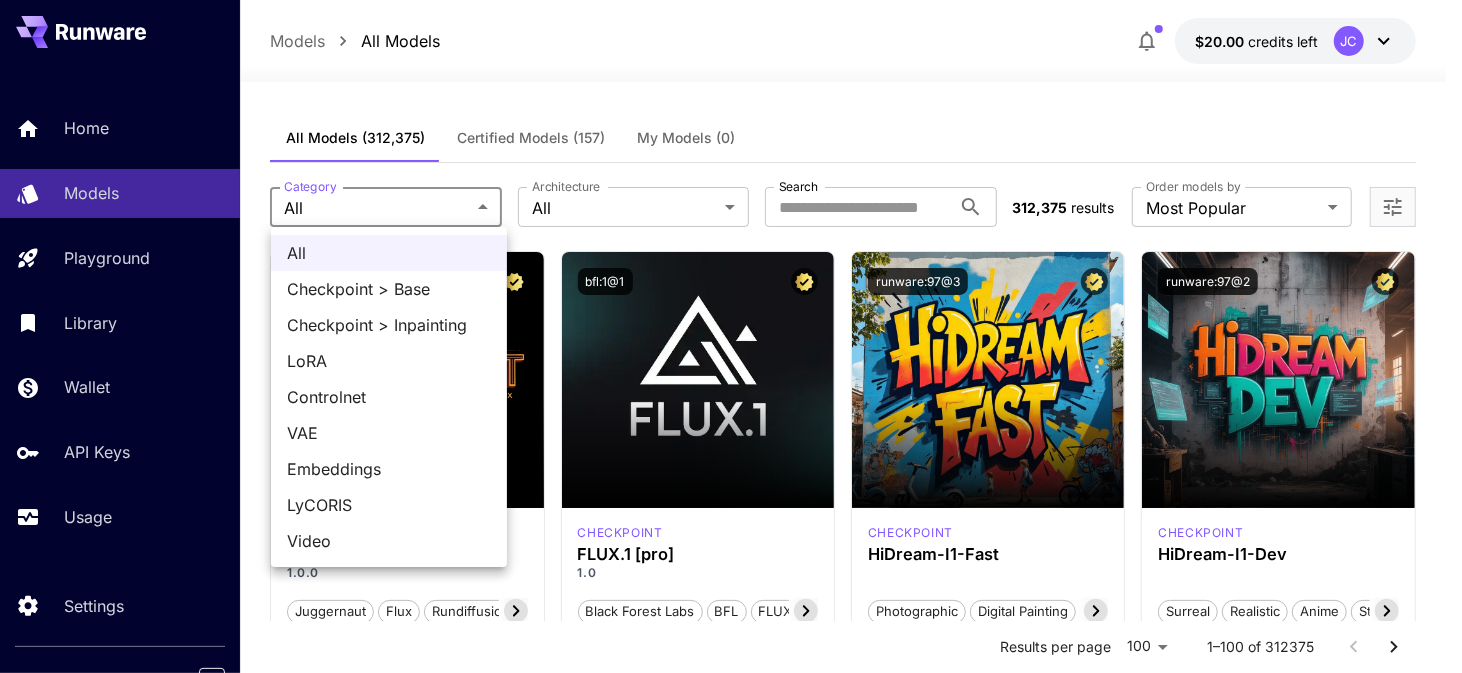 click on "**********" at bounding box center (731, 9553) 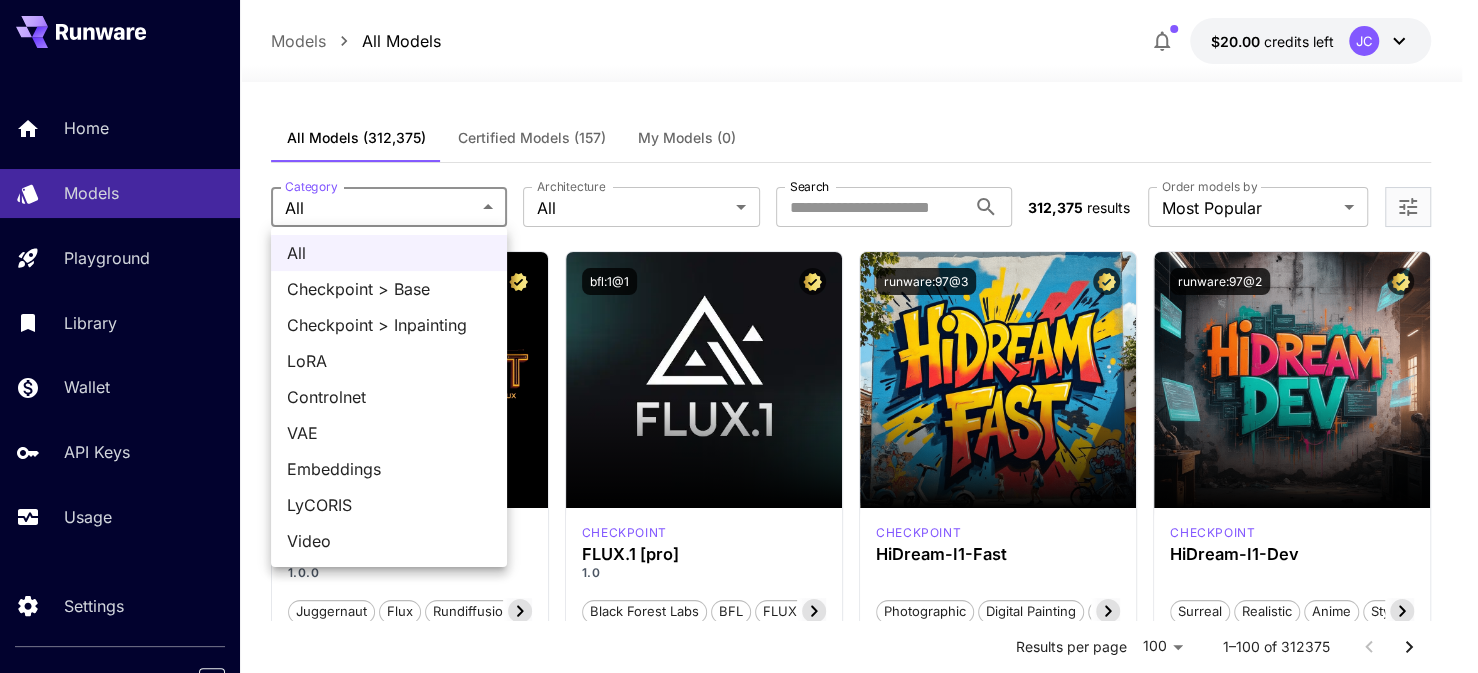click at bounding box center (739, 336) 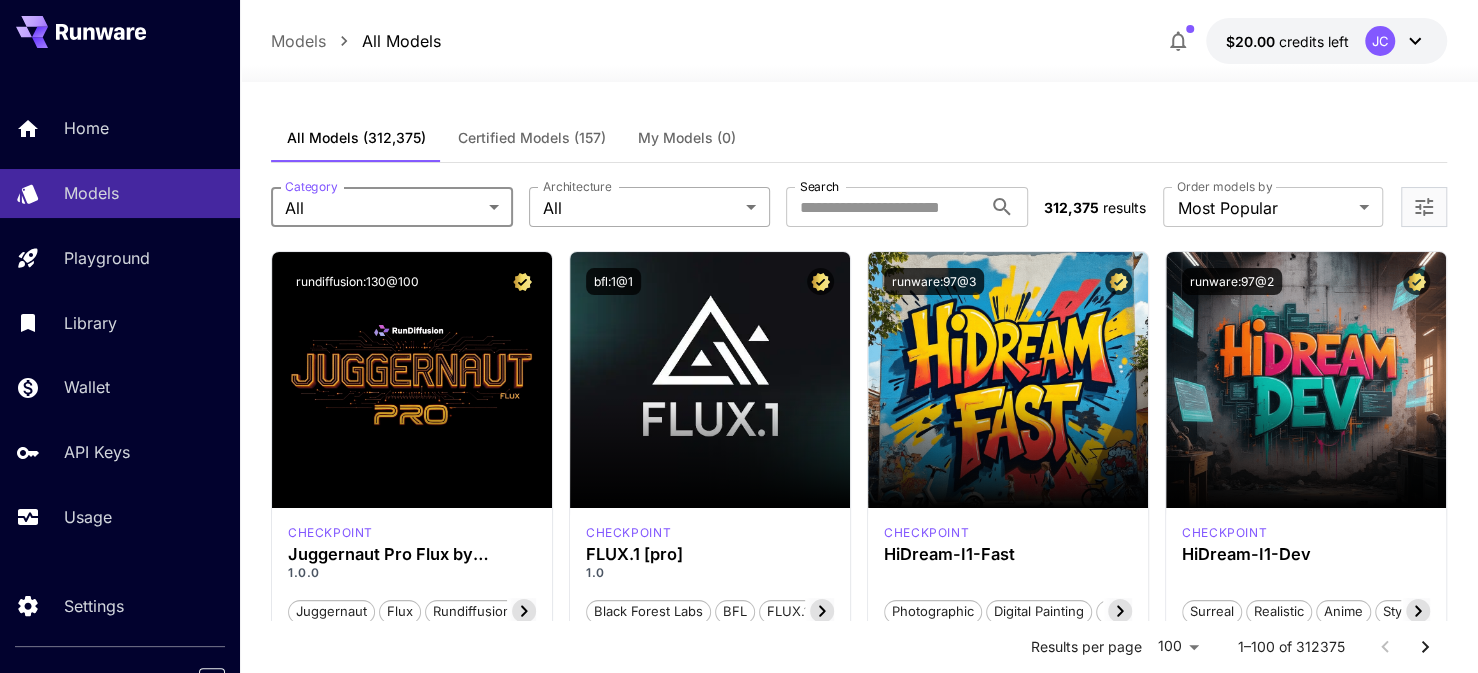 click on "**********" at bounding box center (739, 9553) 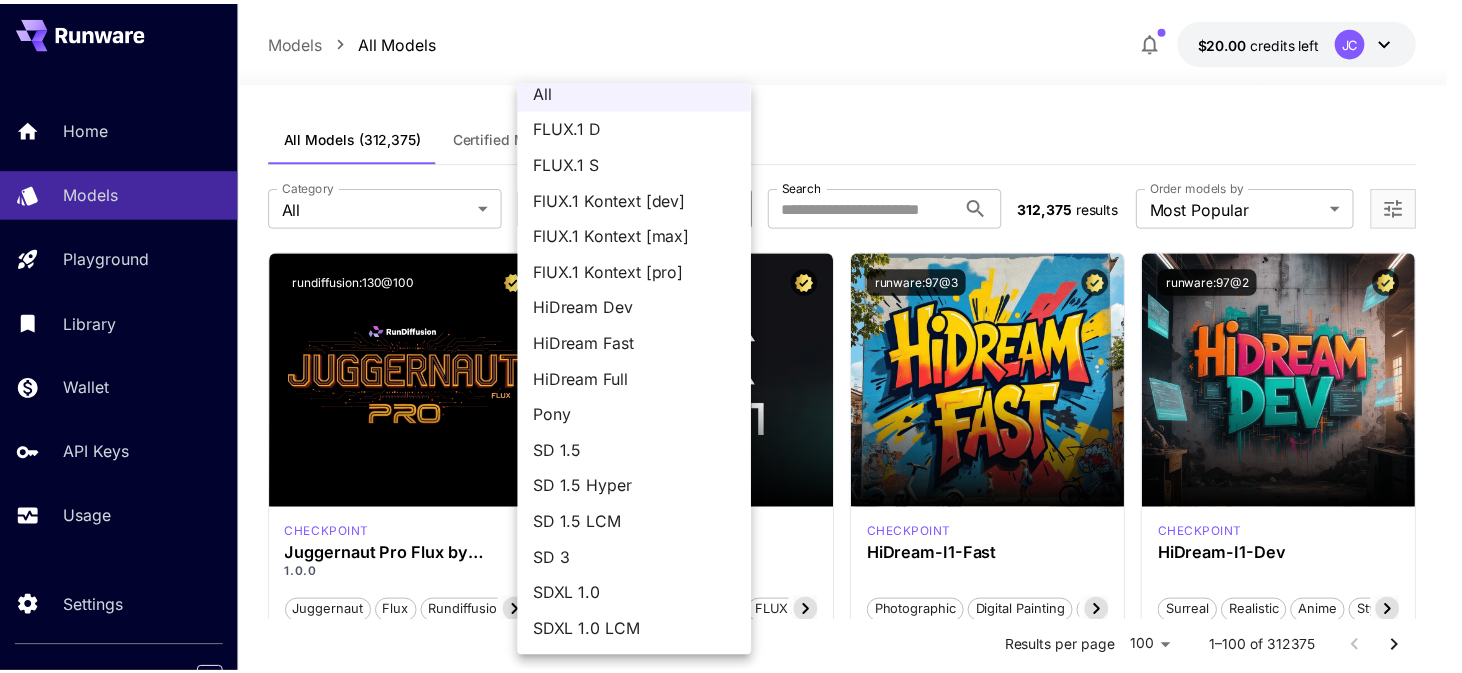 scroll, scrollTop: 0, scrollLeft: 0, axis: both 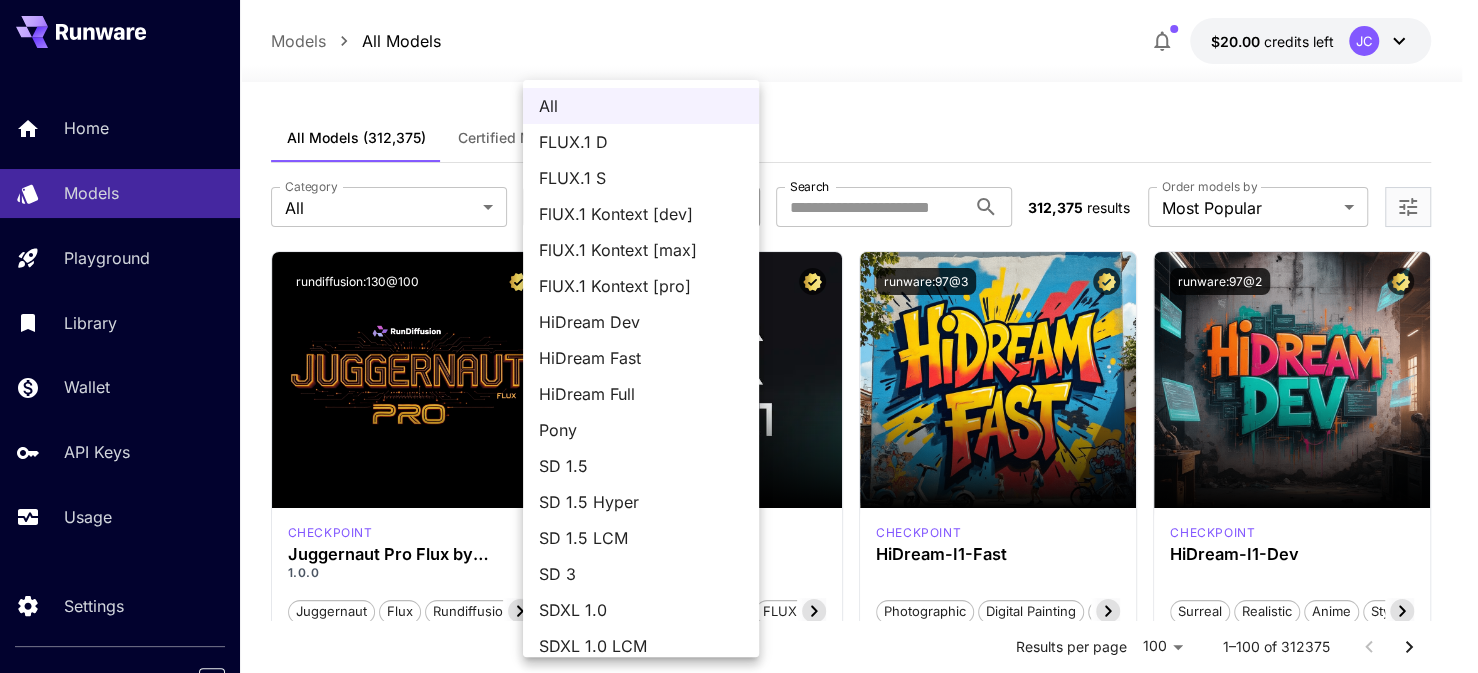 click at bounding box center [739, 336] 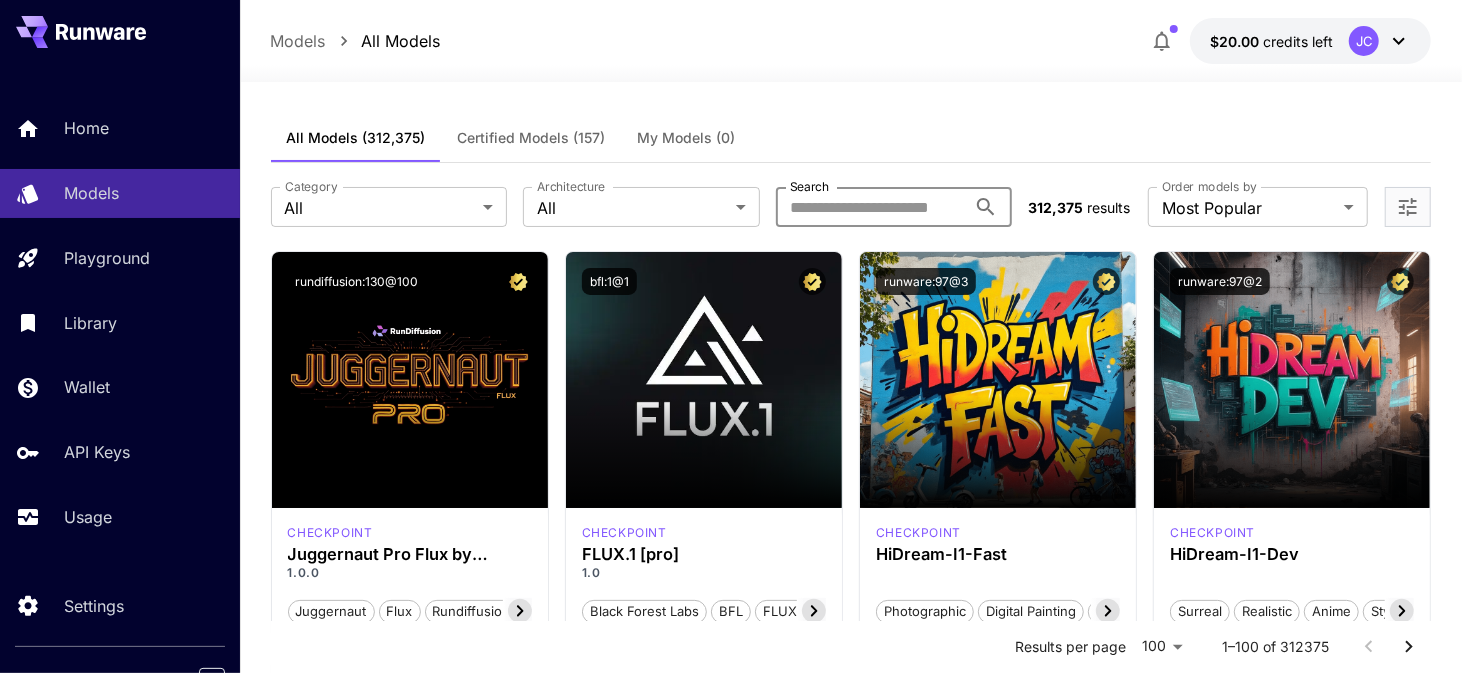 click on "Search" at bounding box center (871, 207) 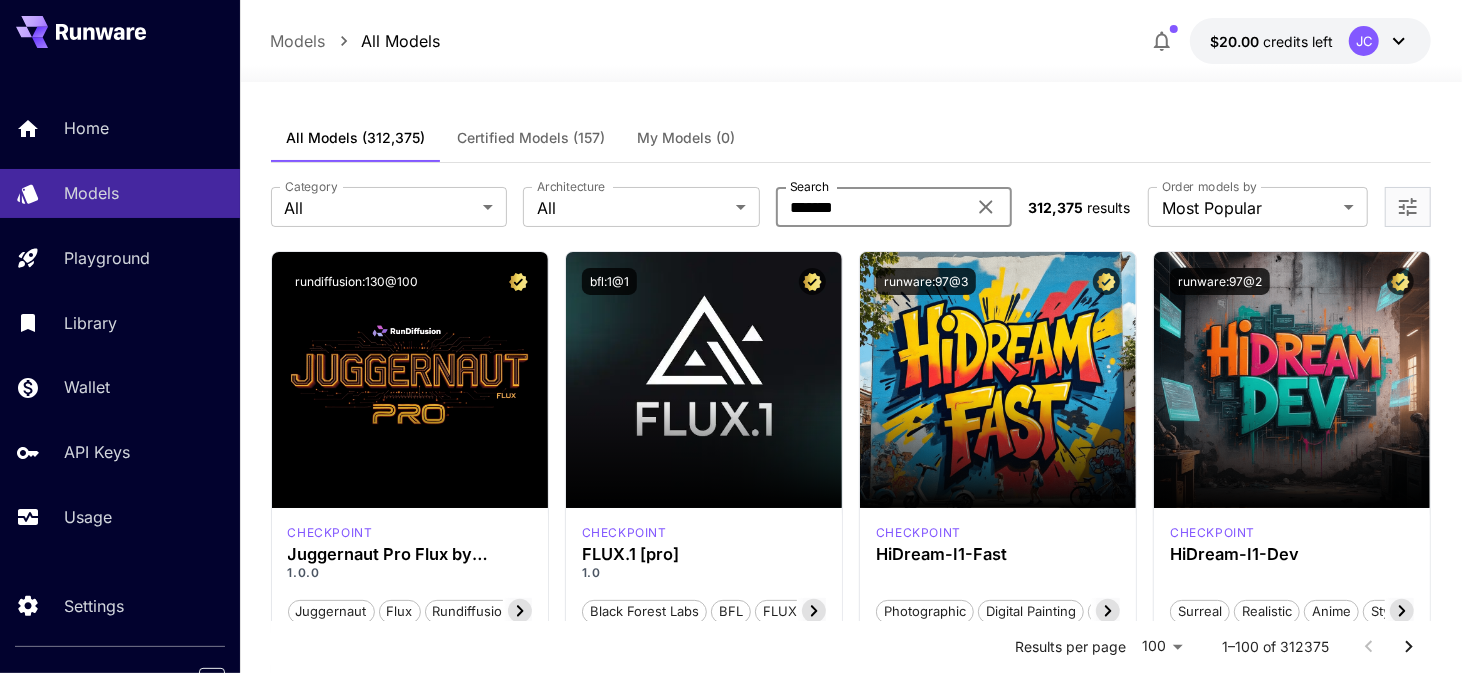 type on "*******" 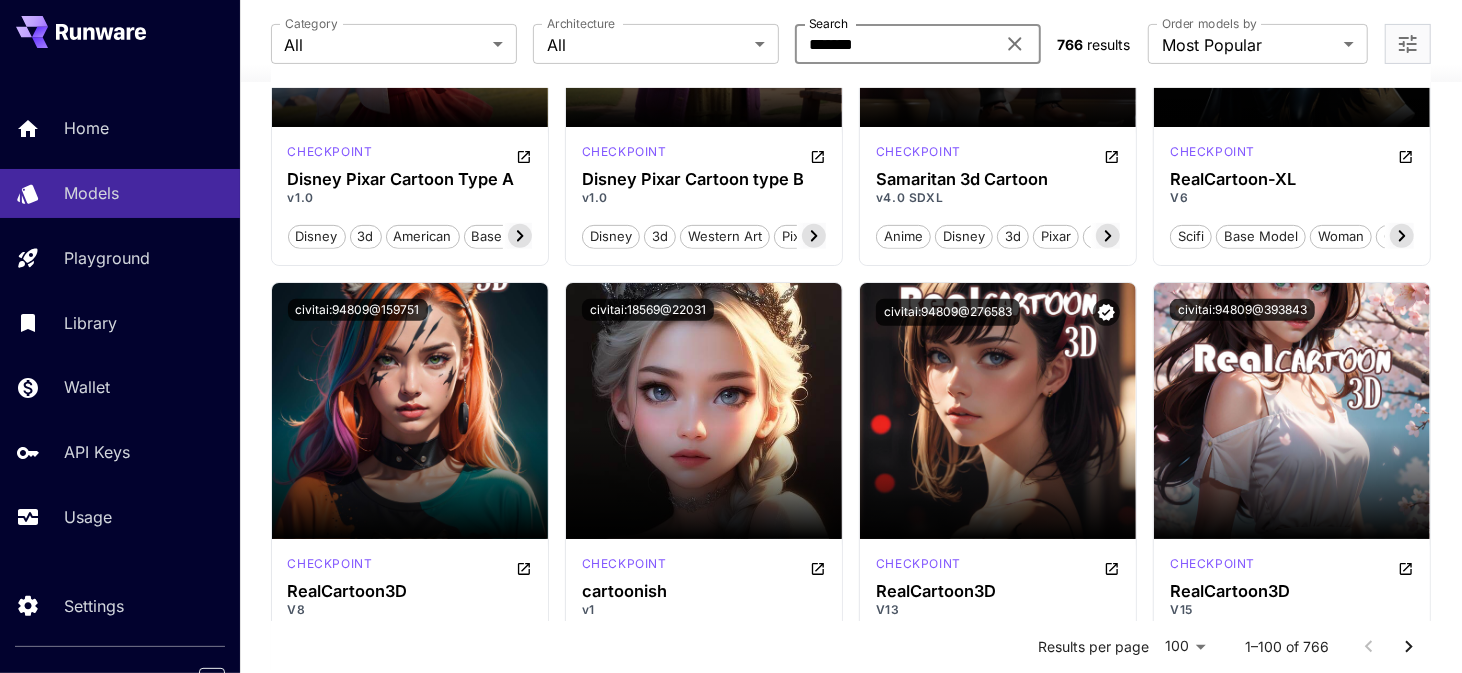 scroll, scrollTop: 100, scrollLeft: 0, axis: vertical 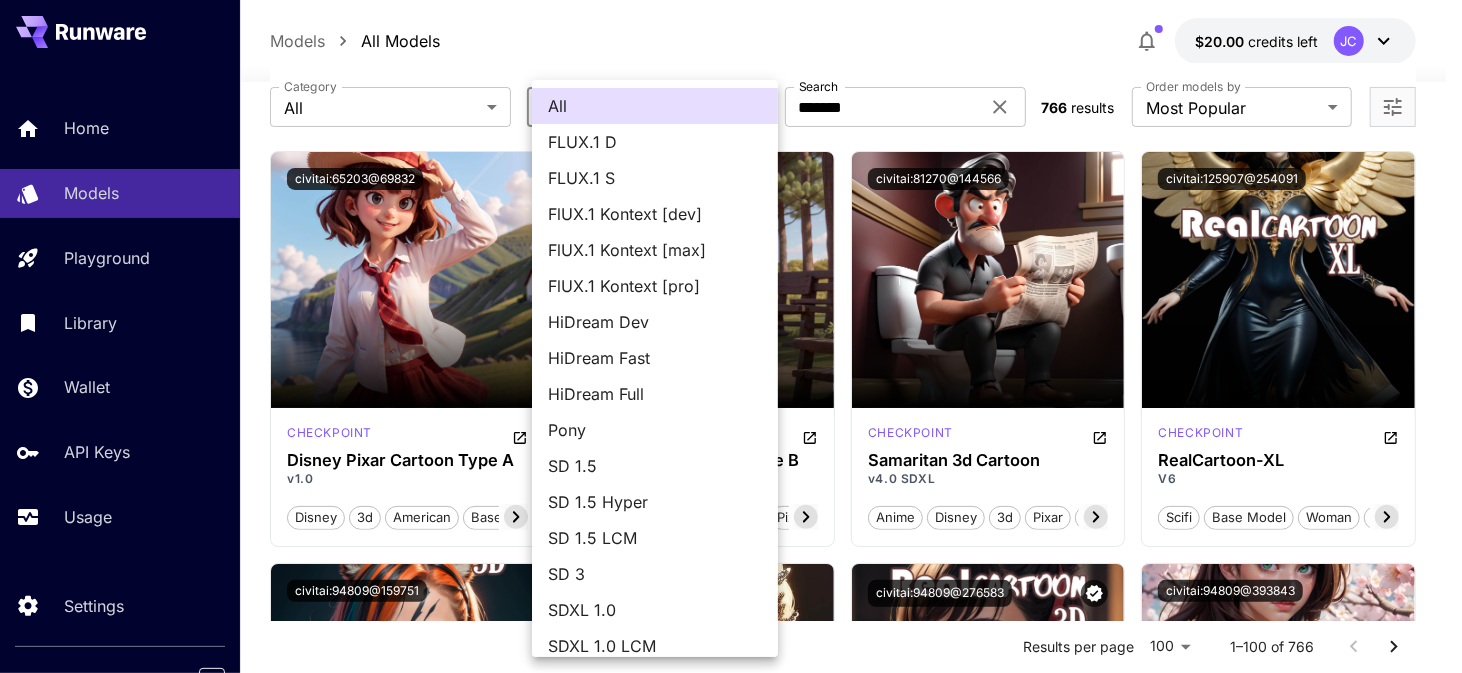 click on "**********" at bounding box center [731, 9060] 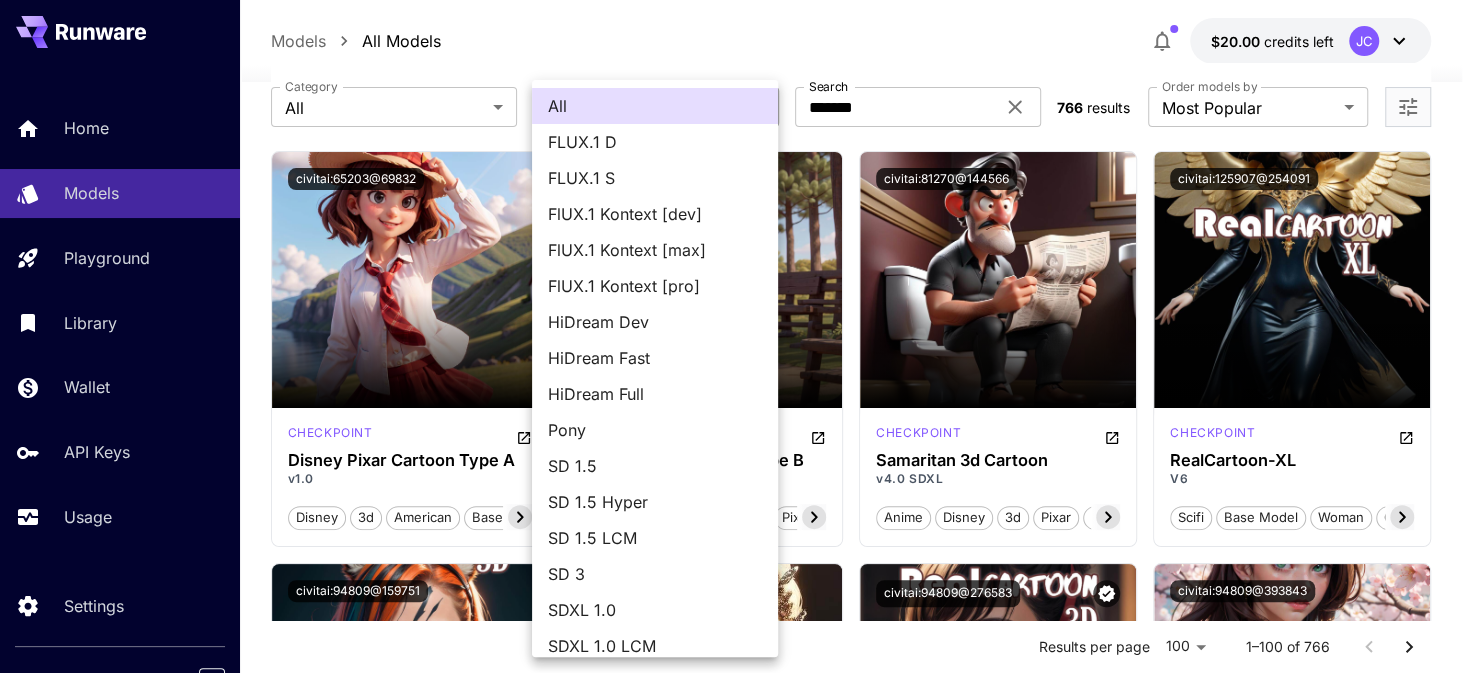 click on "FLUX.1 D" at bounding box center (655, 142) 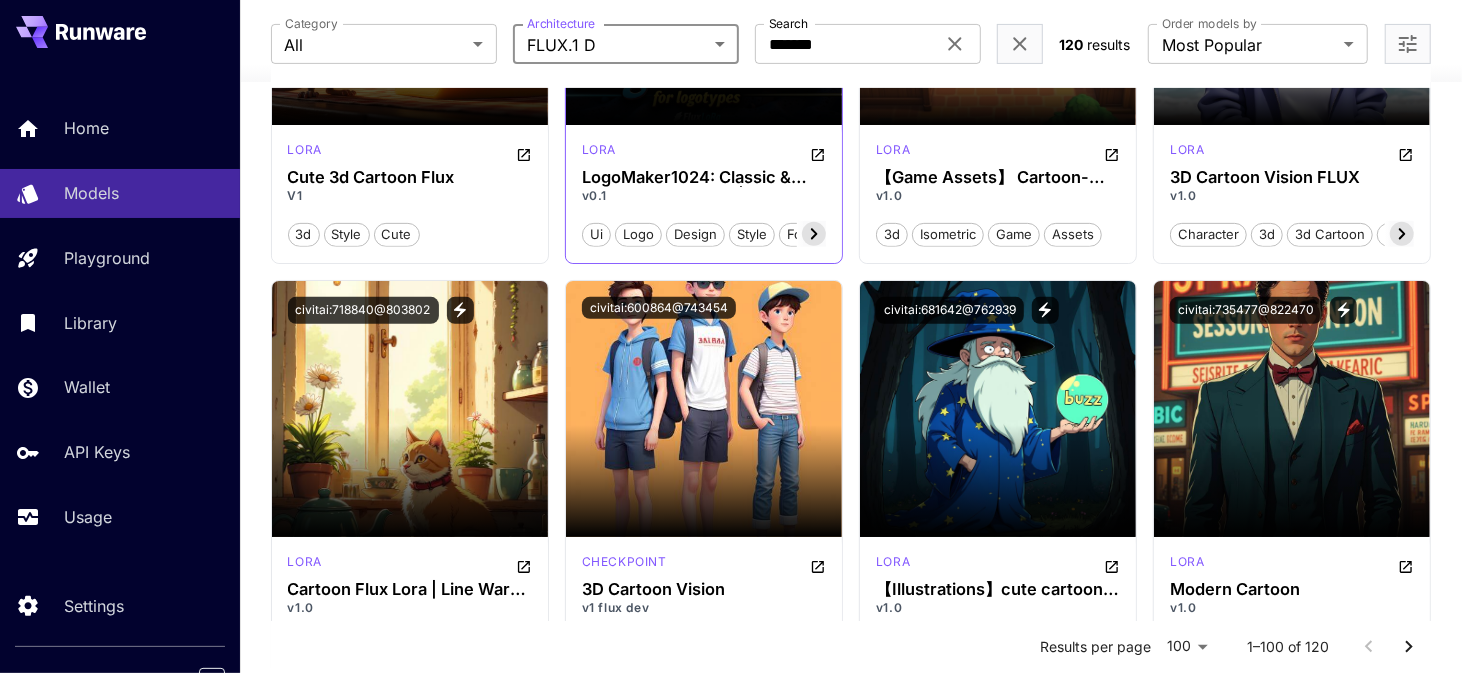 scroll, scrollTop: 200, scrollLeft: 0, axis: vertical 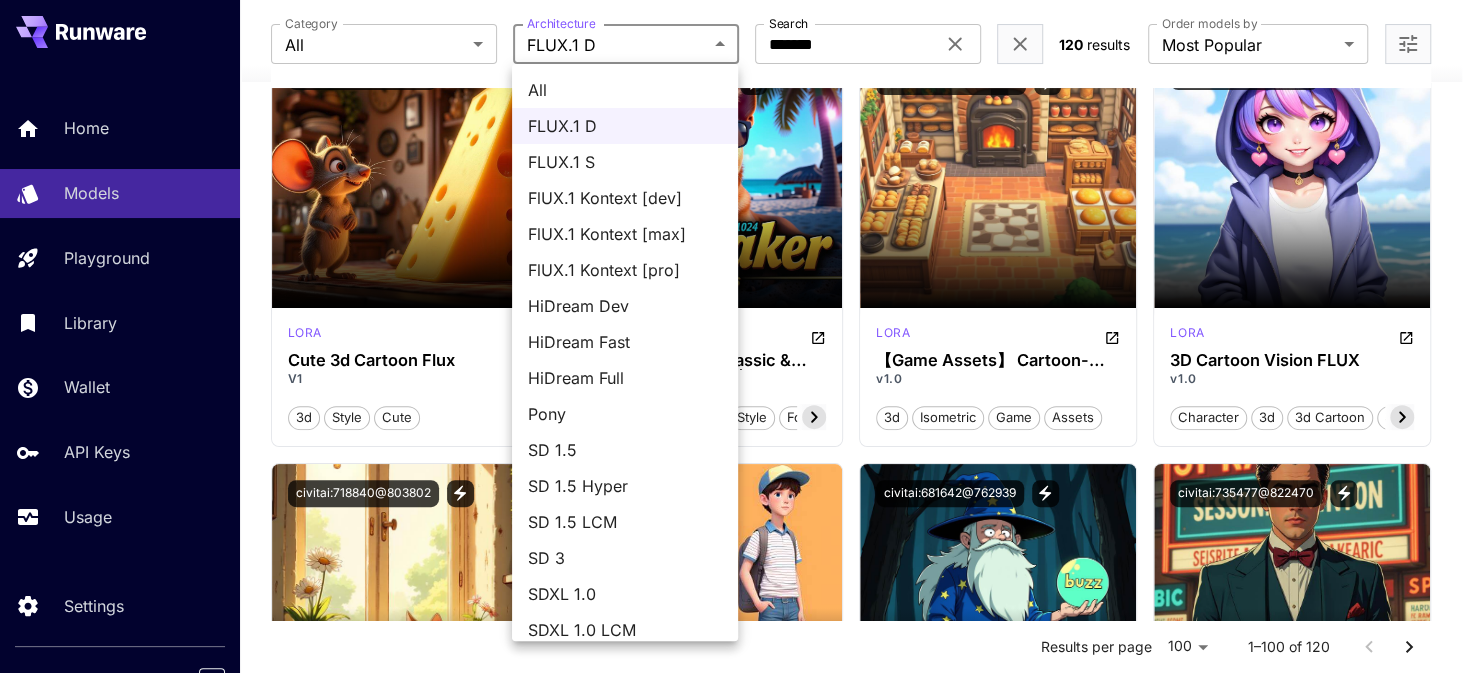 click on "**********" at bounding box center [739, 8758] 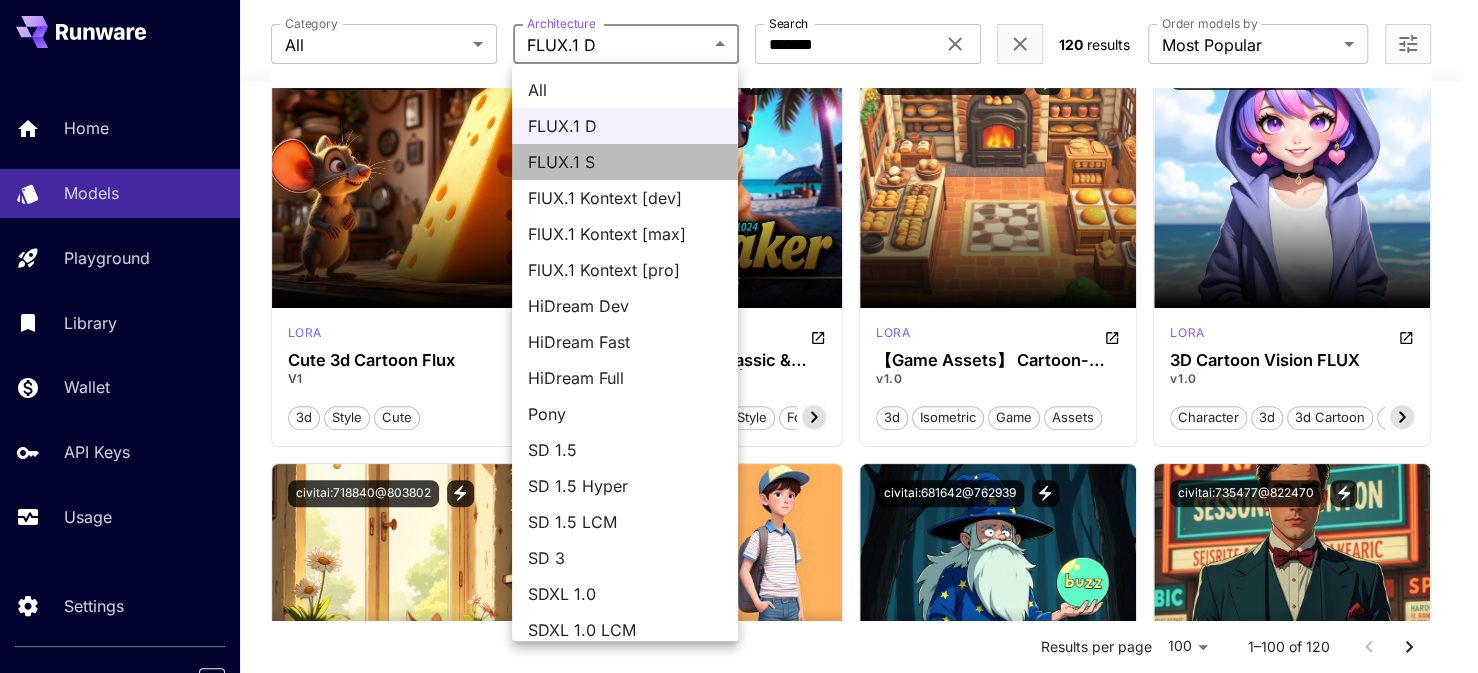 click on "FLUX.1 S" at bounding box center (625, 162) 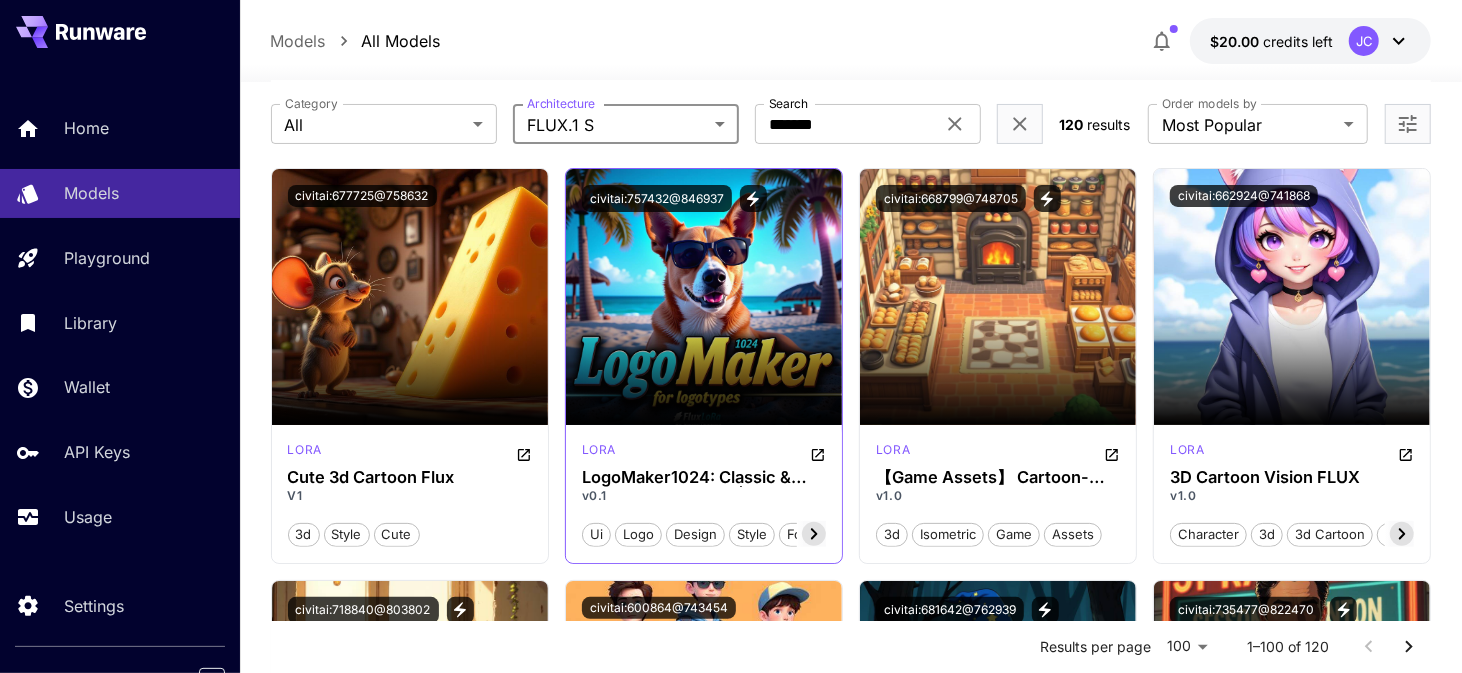 scroll, scrollTop: 0, scrollLeft: 0, axis: both 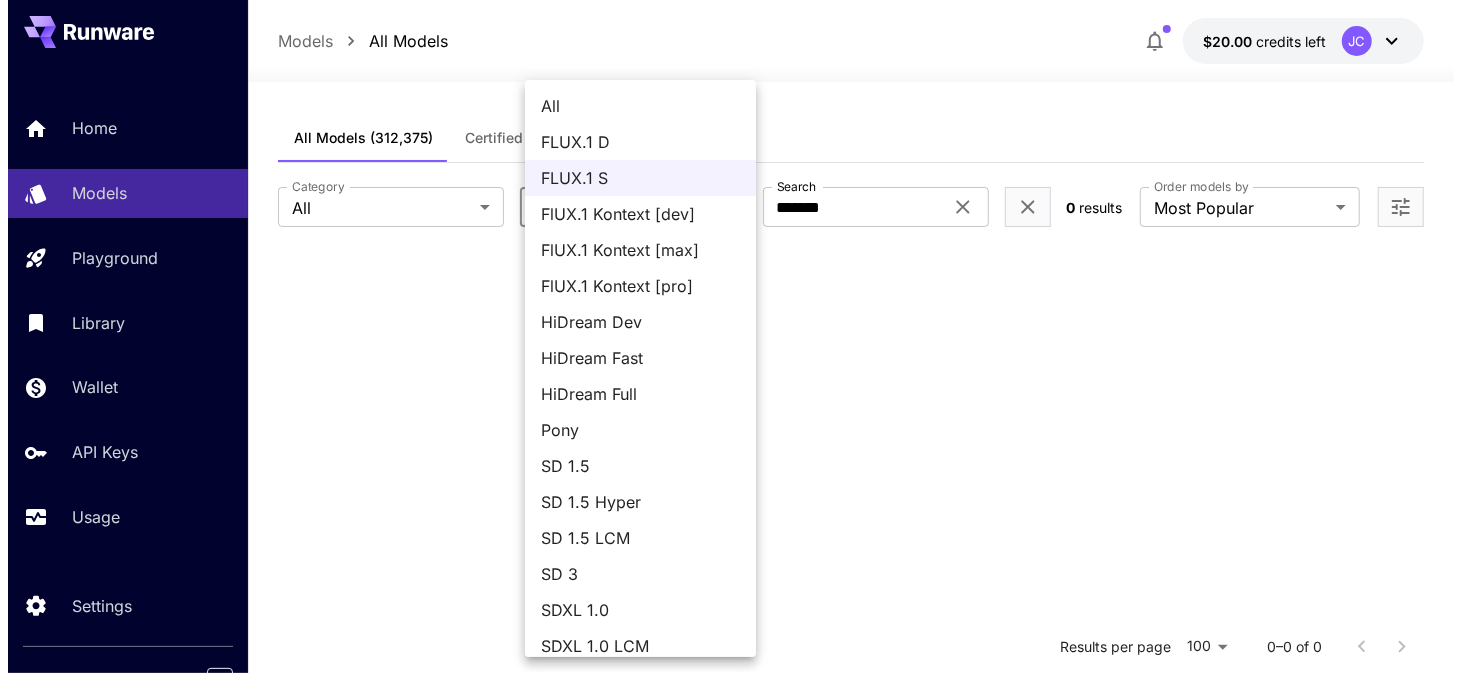 click on "**********" at bounding box center [731, 518] 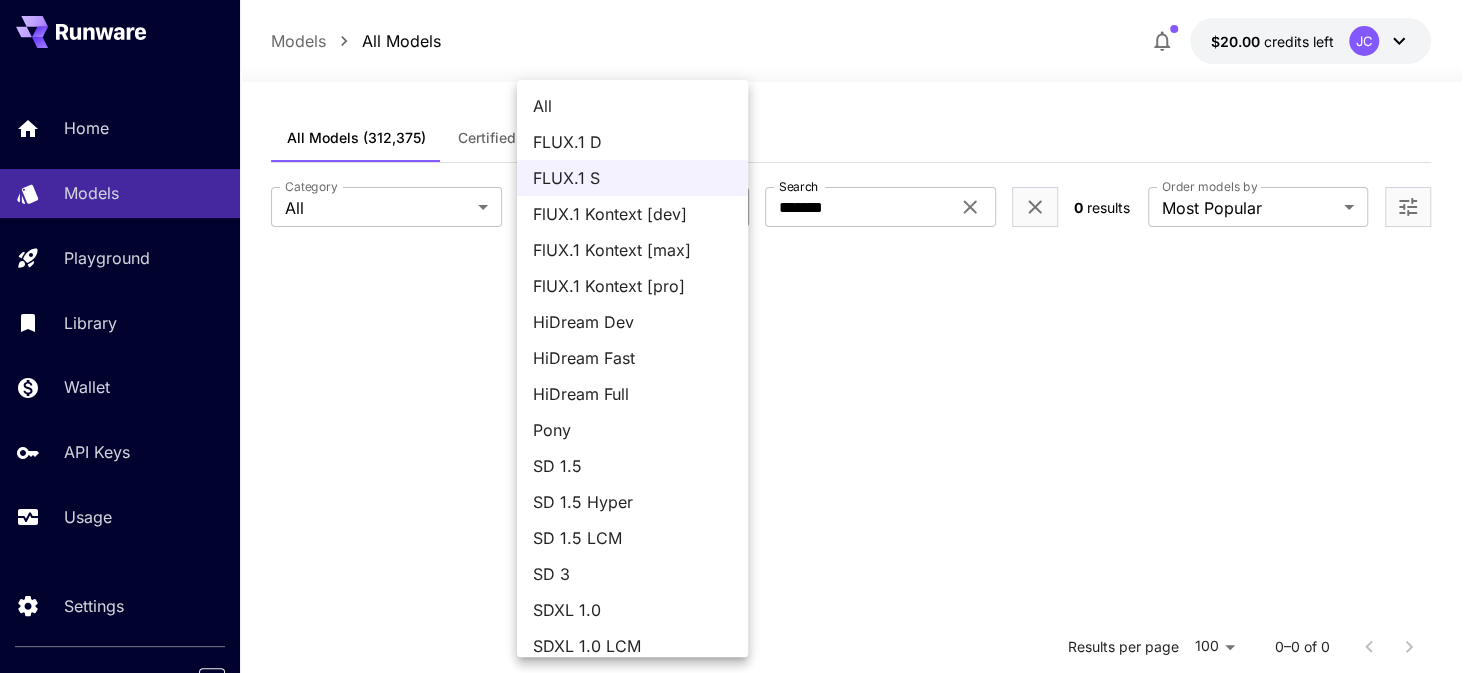 click on "FLUX.1 D" at bounding box center [632, 142] 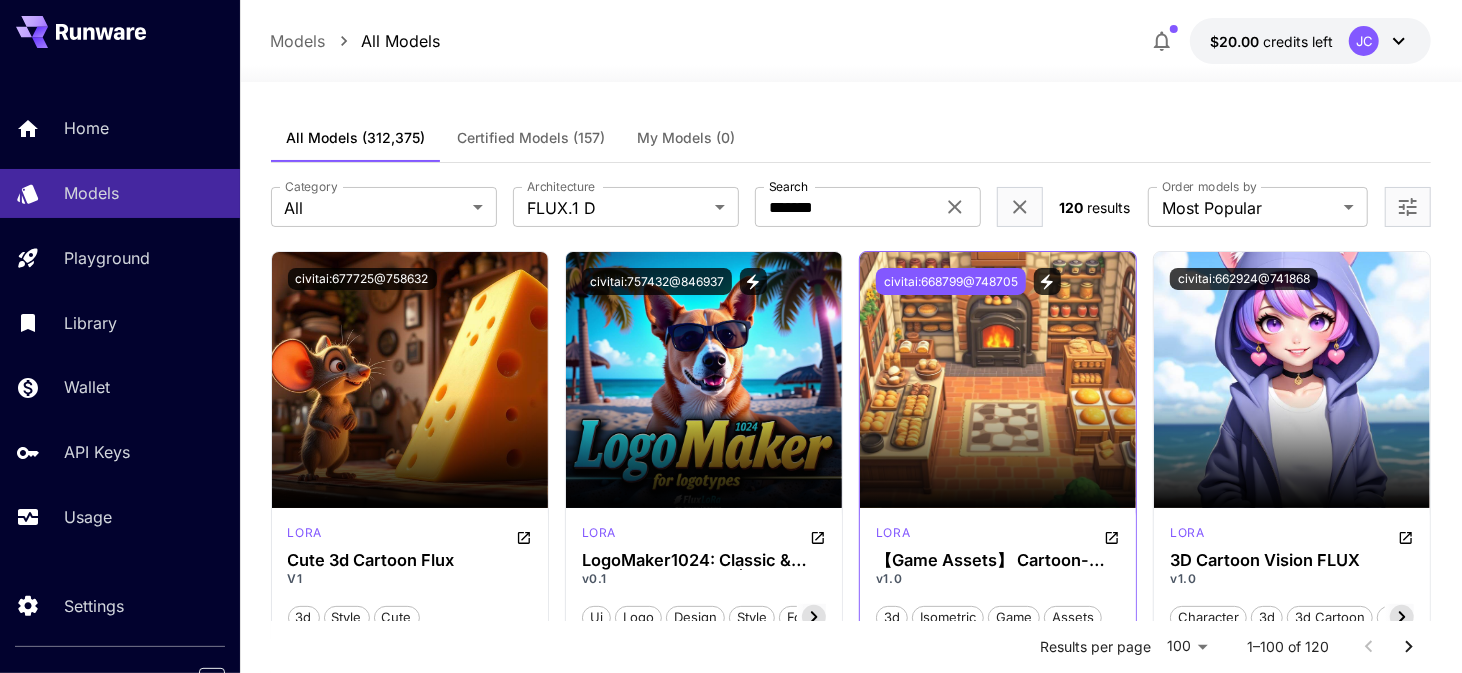 click on "civitai:668799@748705" at bounding box center (951, 281) 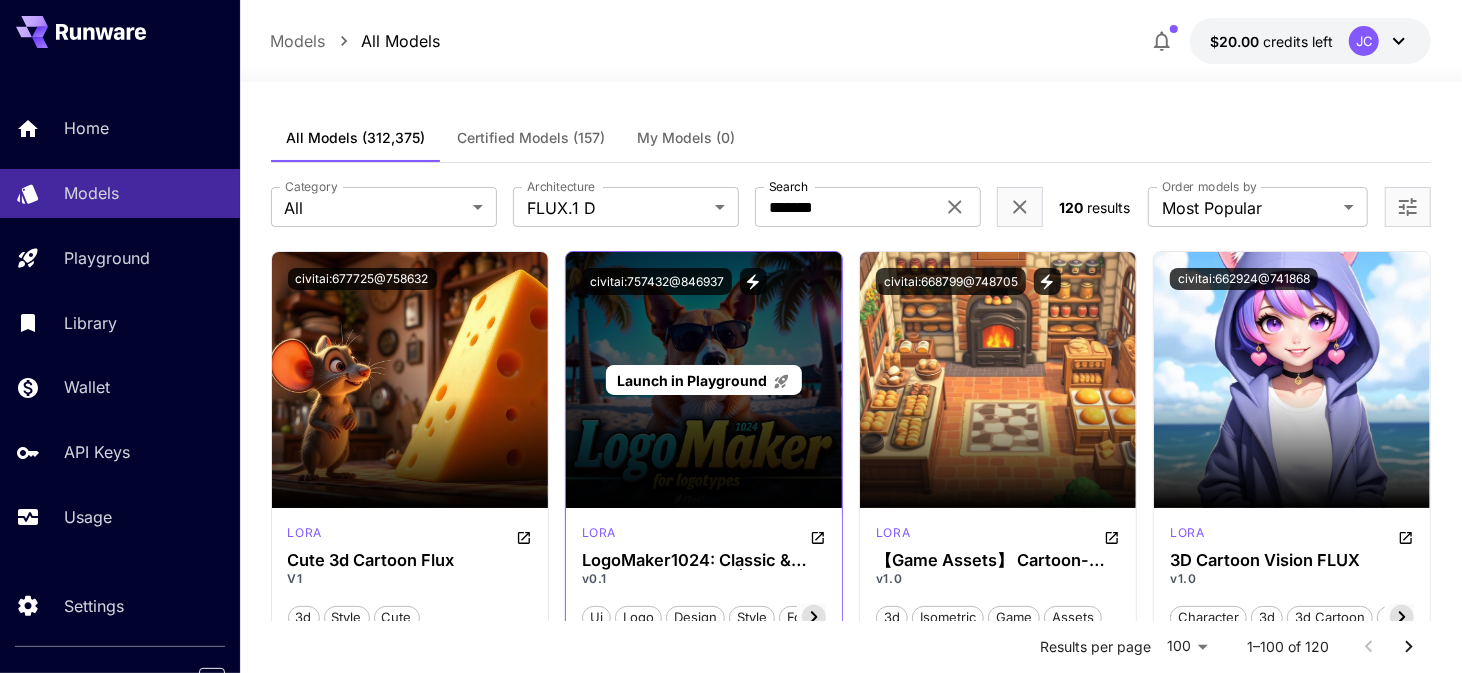 scroll, scrollTop: 100, scrollLeft: 0, axis: vertical 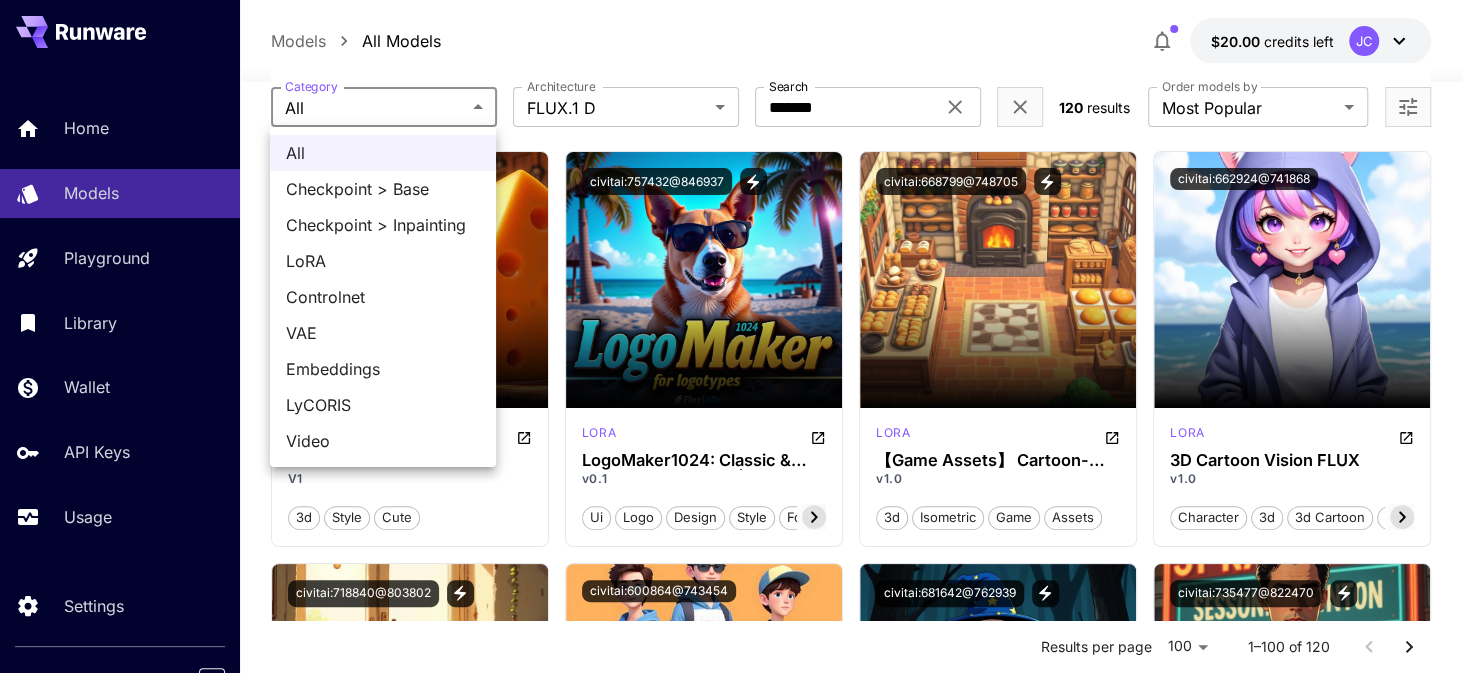 click on "**********" at bounding box center [739, 9465] 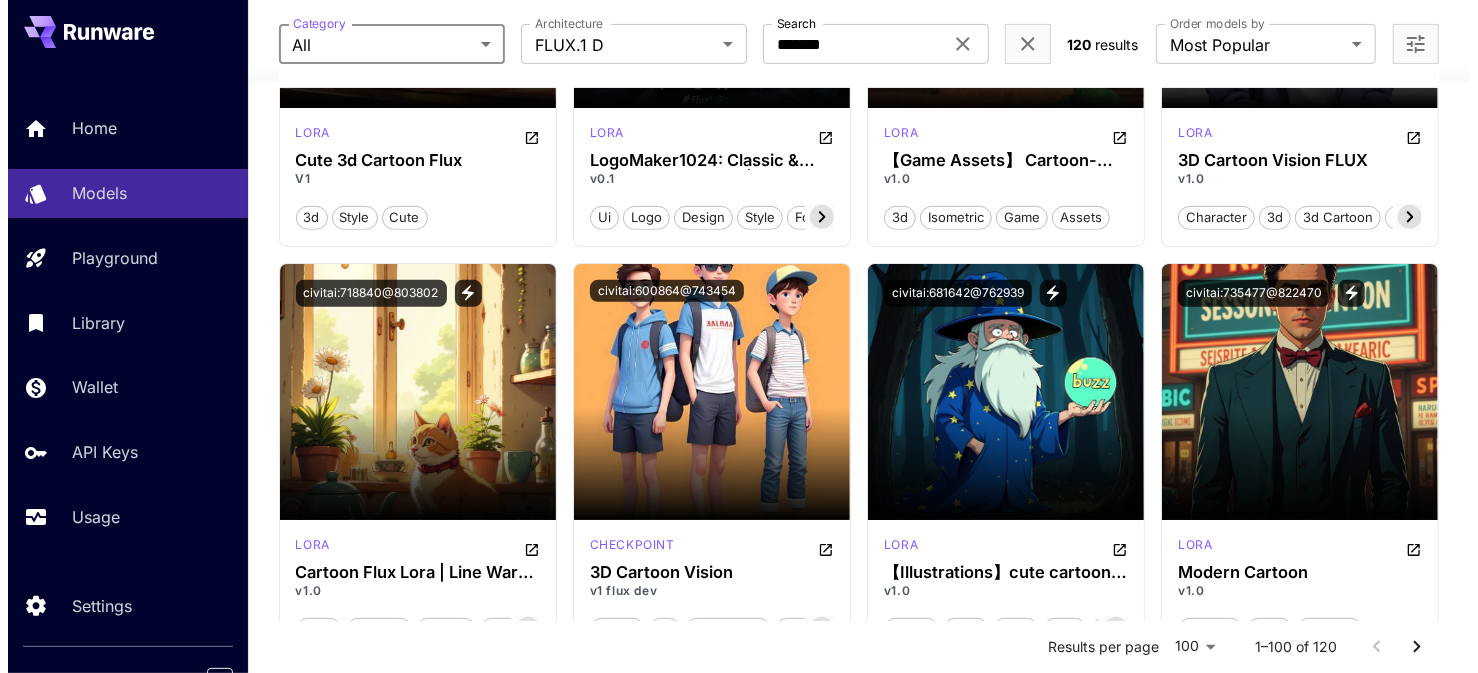 scroll, scrollTop: 0, scrollLeft: 0, axis: both 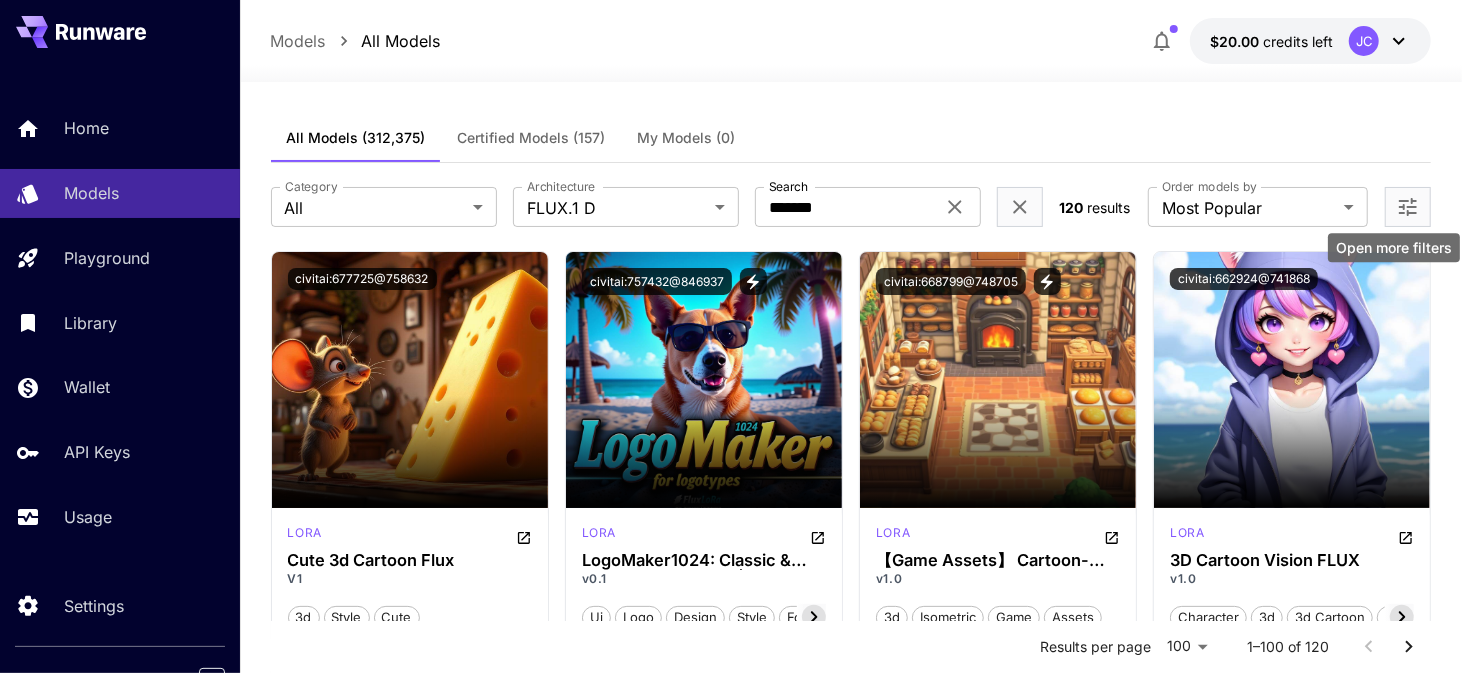 click 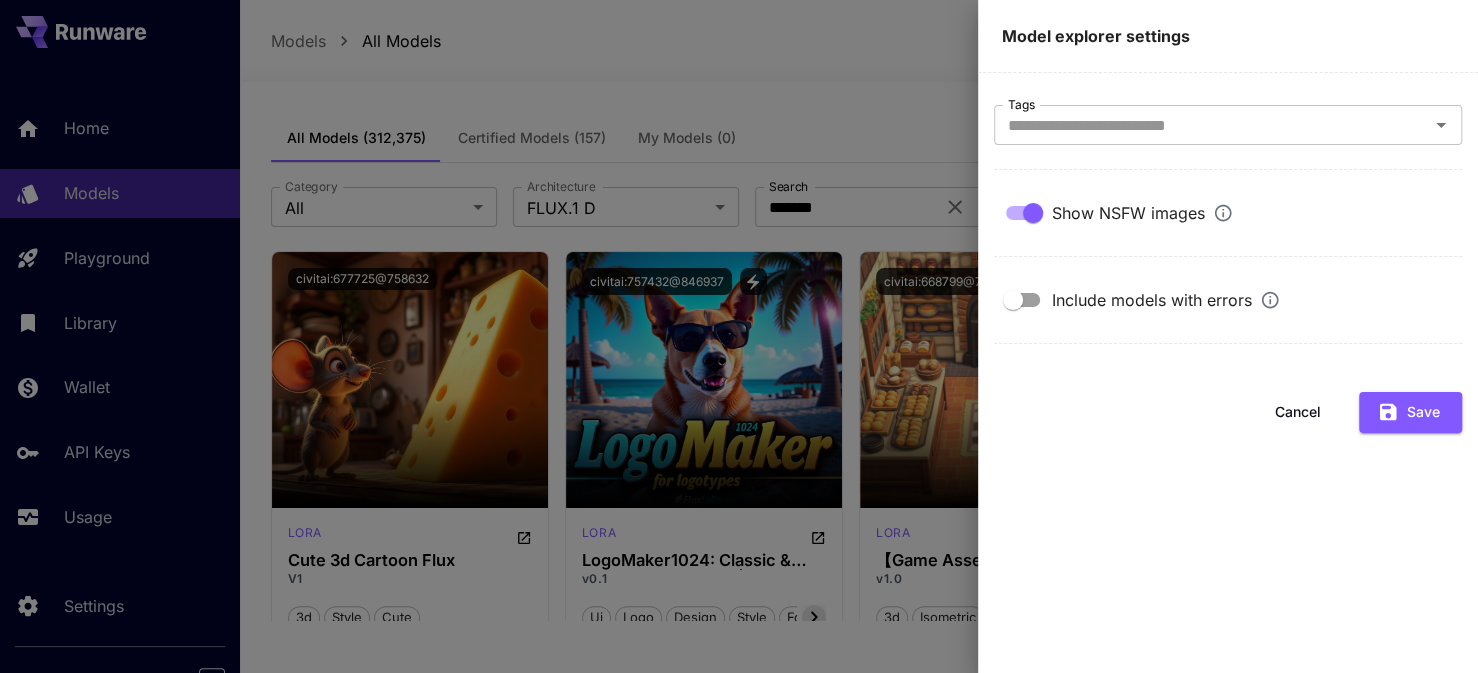 click on "Cancel" at bounding box center [1298, 412] 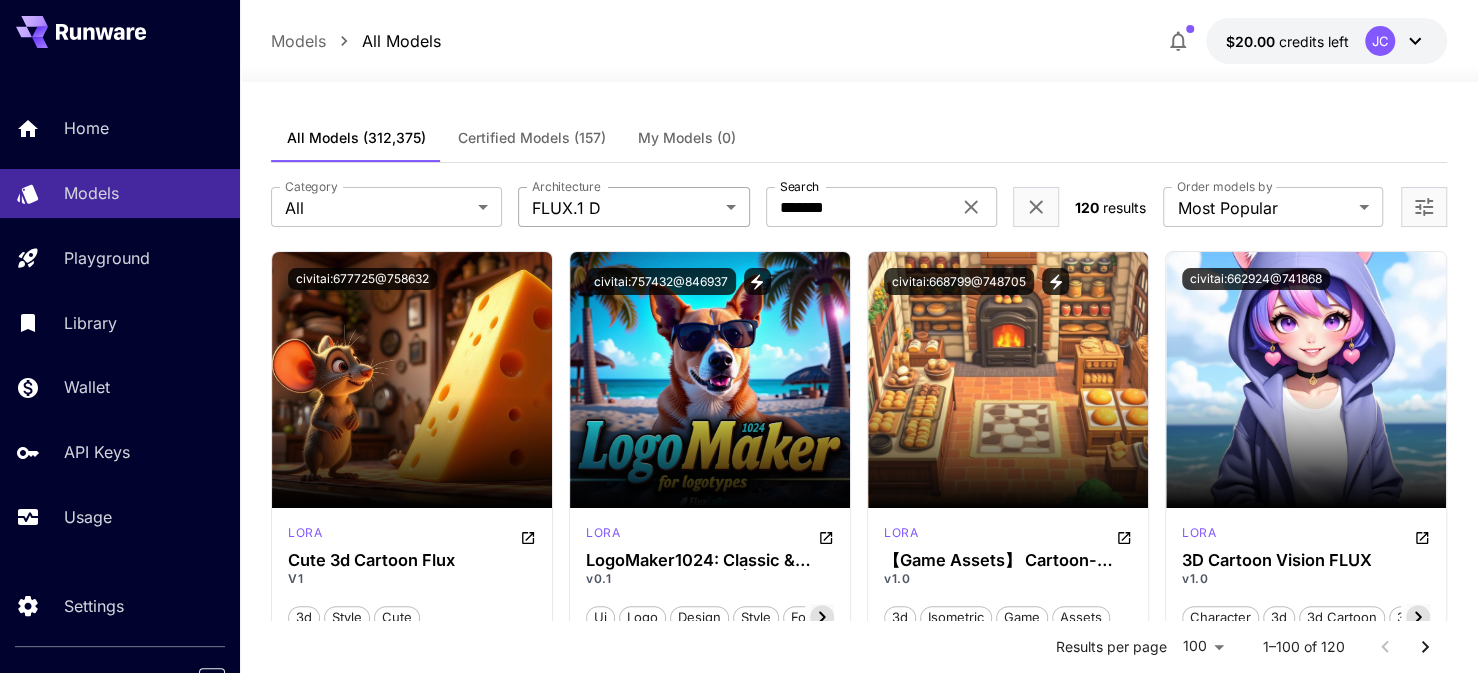 click on "**********" at bounding box center (739, 7540) 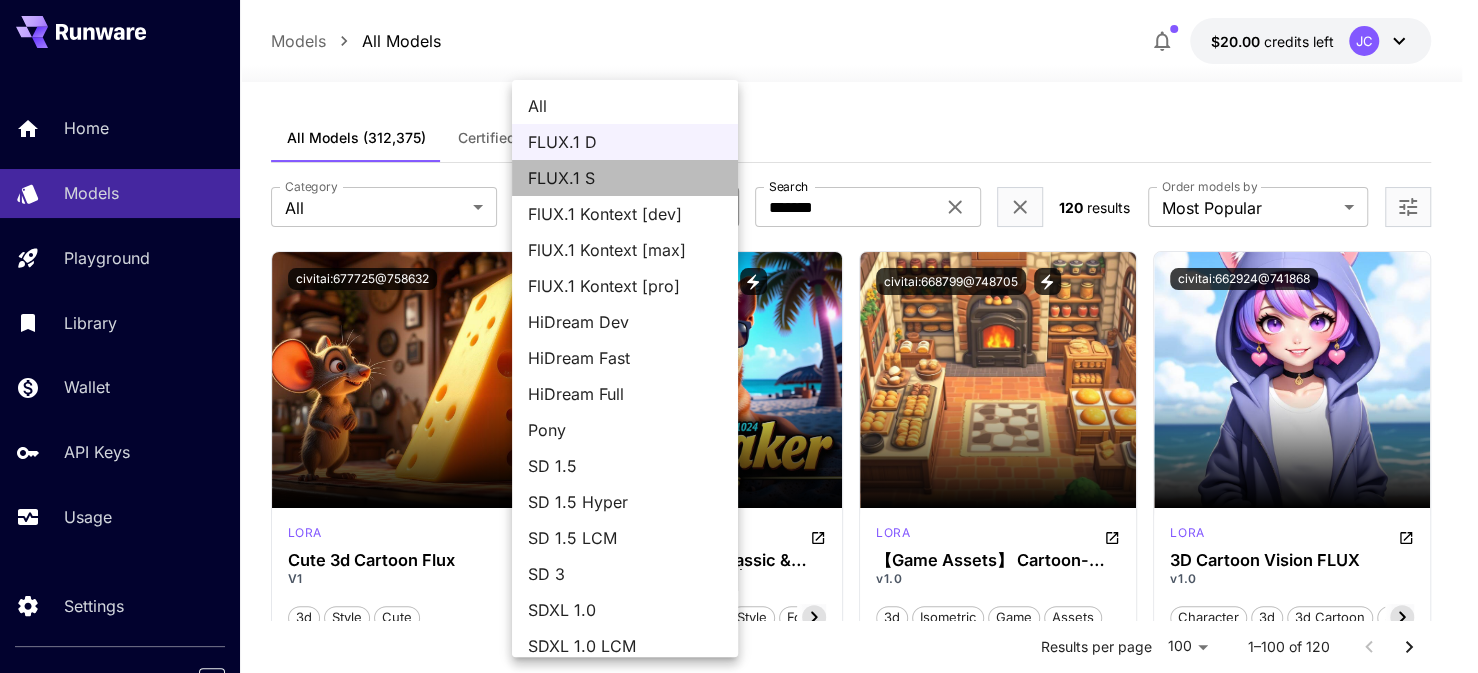 click on "FLUX.1 S" at bounding box center [625, 178] 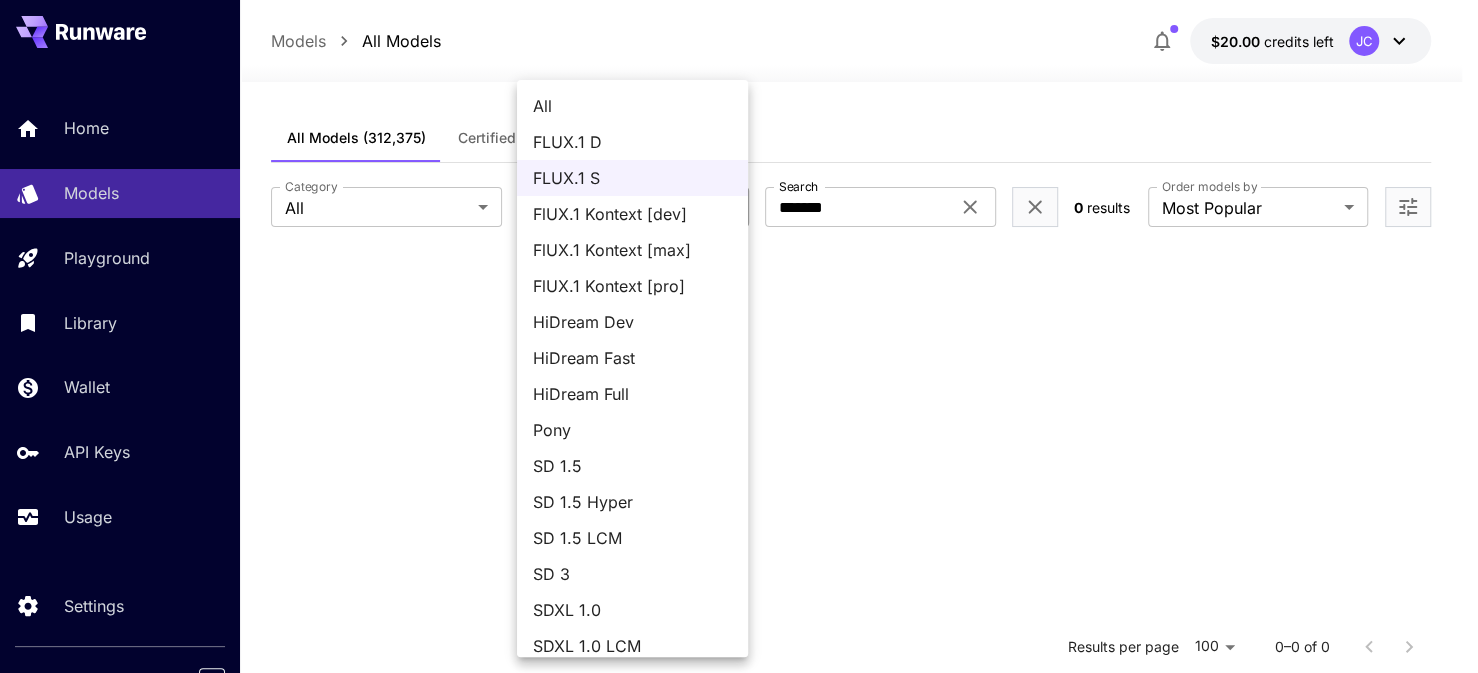 click on "**********" at bounding box center (739, 518) 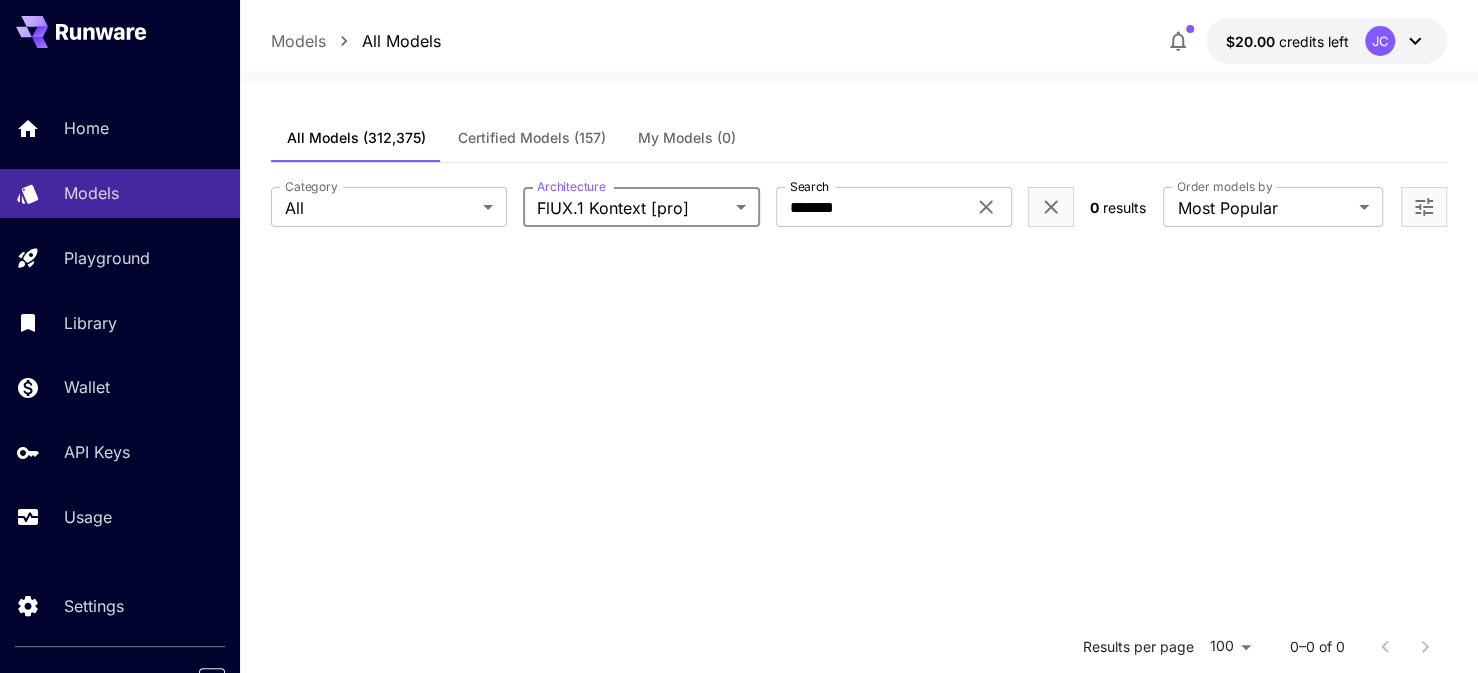 click on "**********" at bounding box center (739, 518) 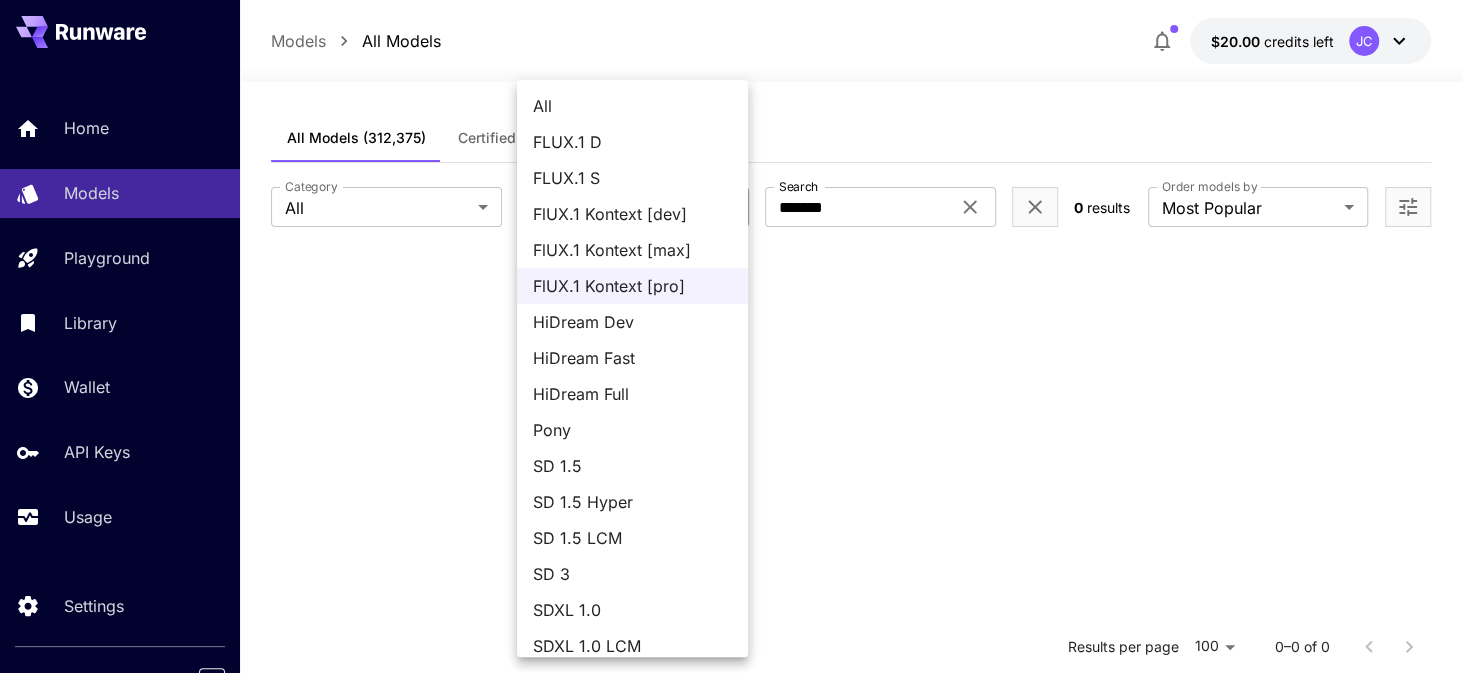click on "FLUX.1 D" at bounding box center (632, 142) 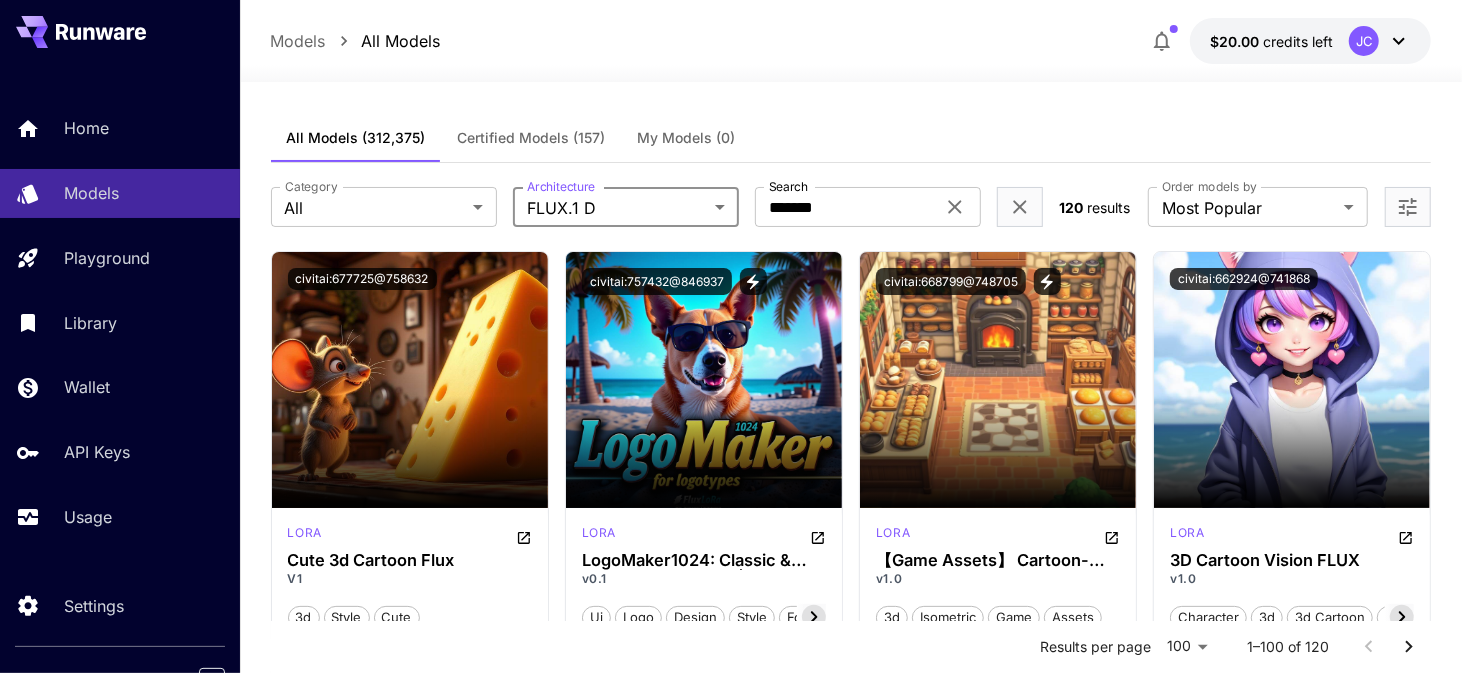 click on "**********" at bounding box center [731, 9969] 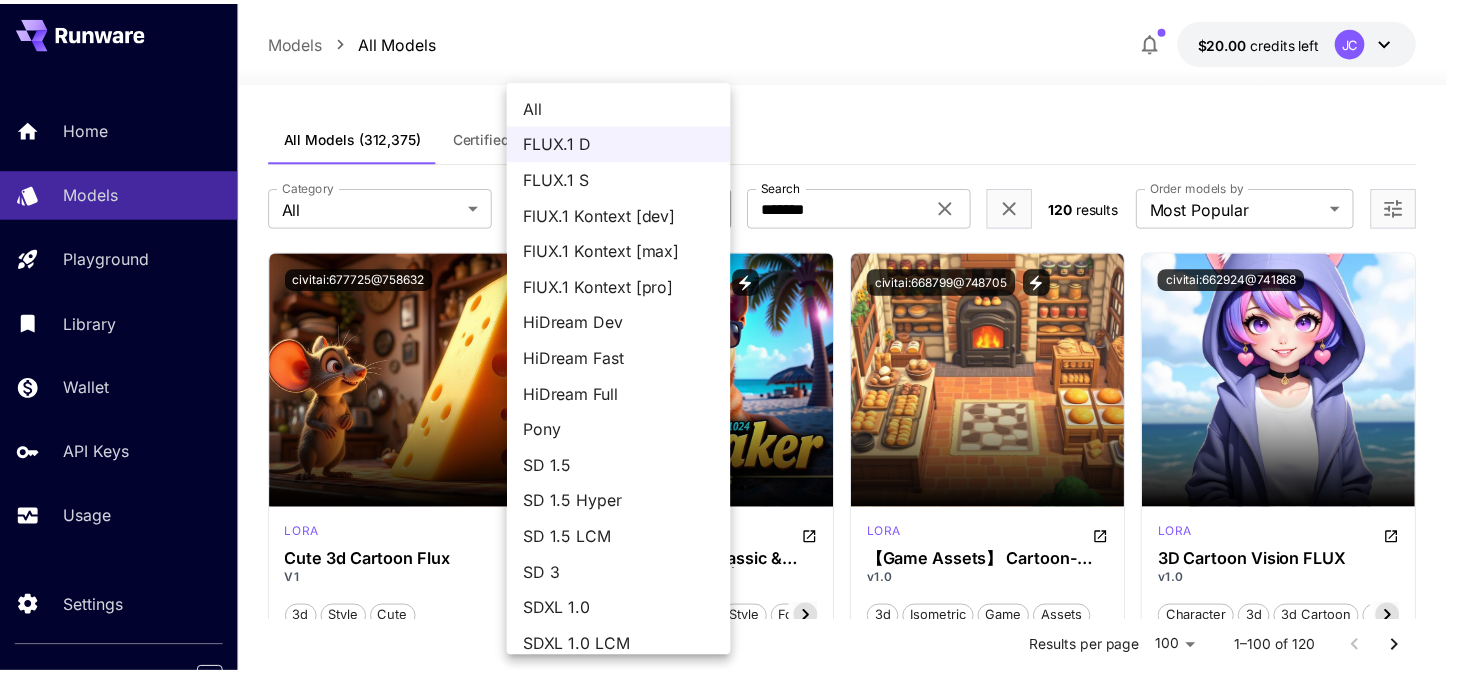 scroll, scrollTop: 0, scrollLeft: 0, axis: both 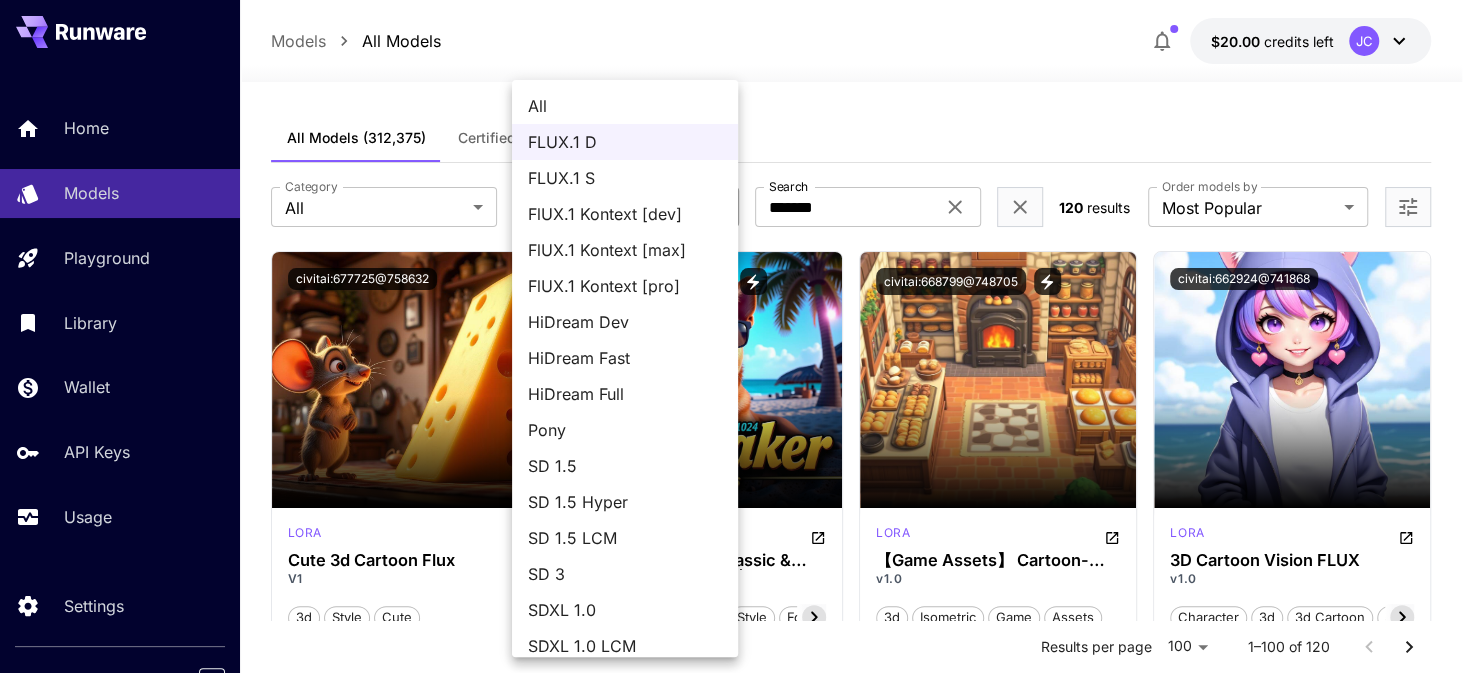 click at bounding box center (739, 336) 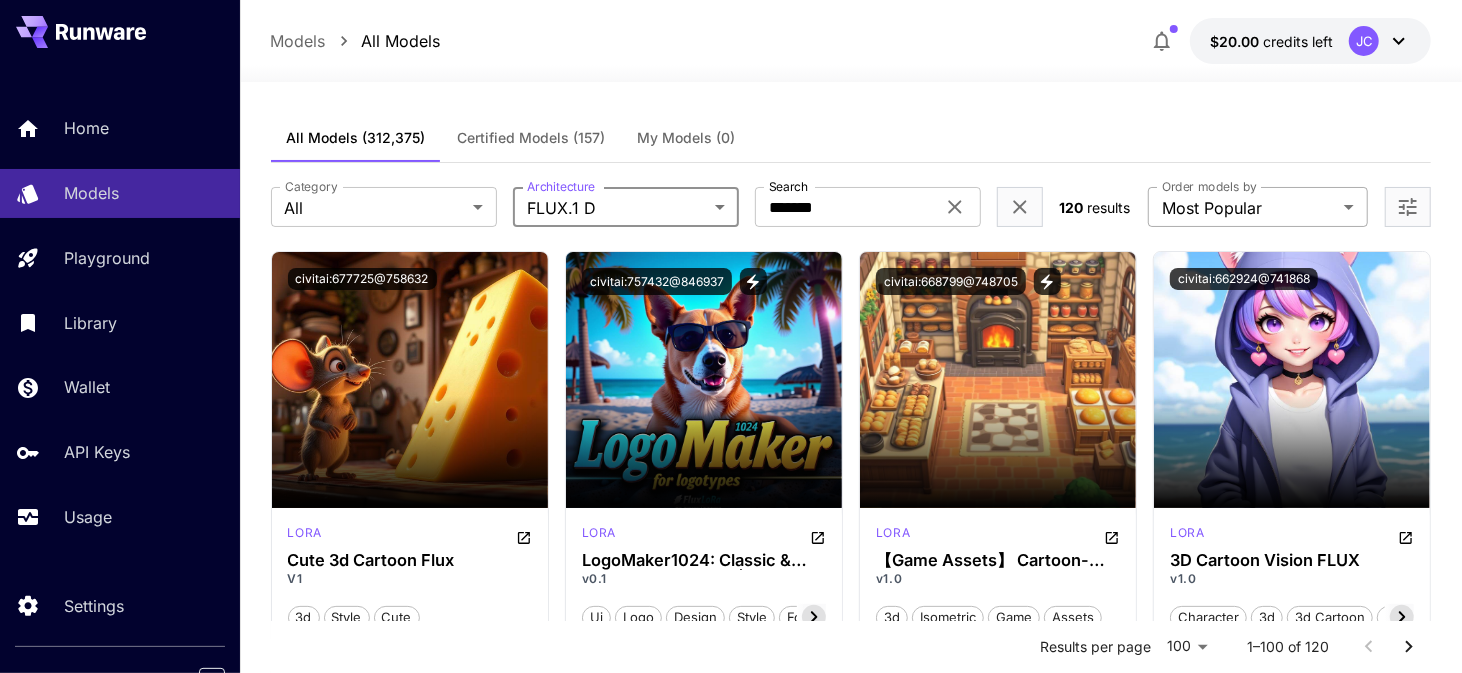 click on "**********" at bounding box center [731, 9565] 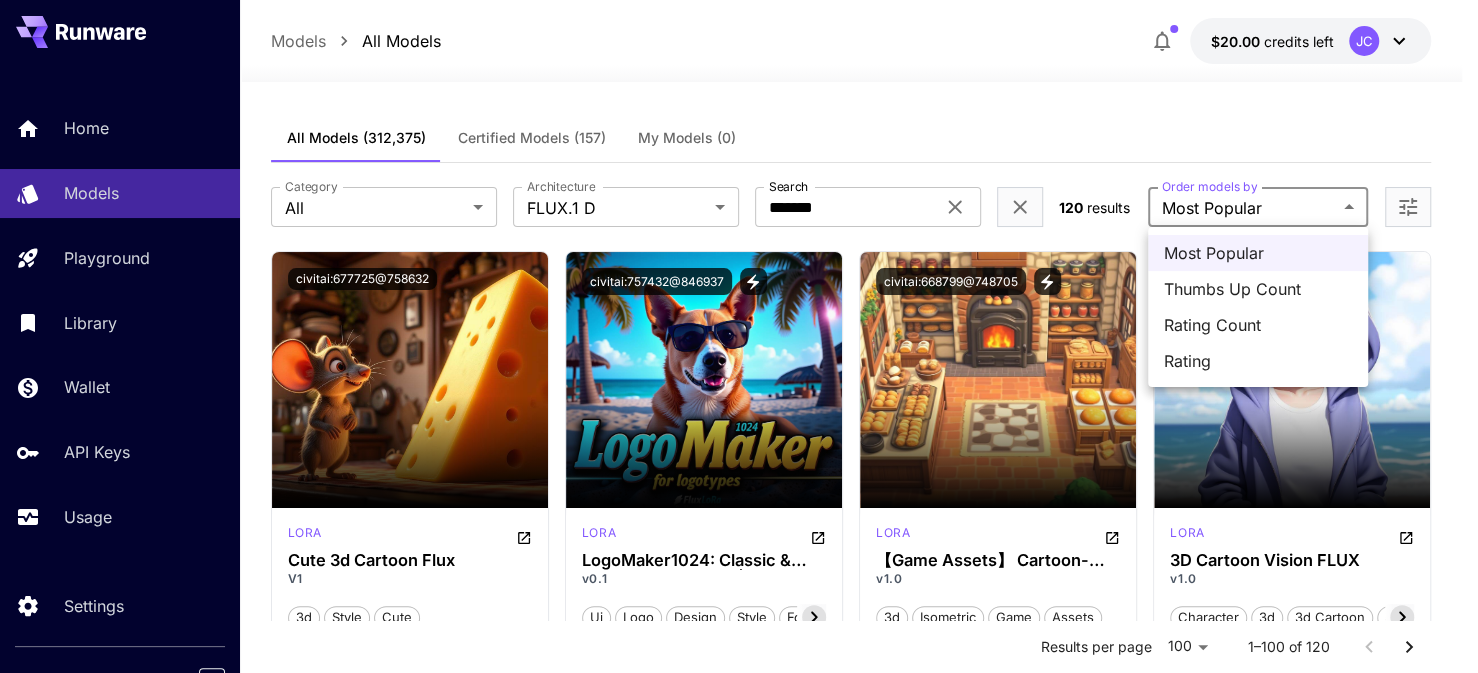 click at bounding box center (739, 336) 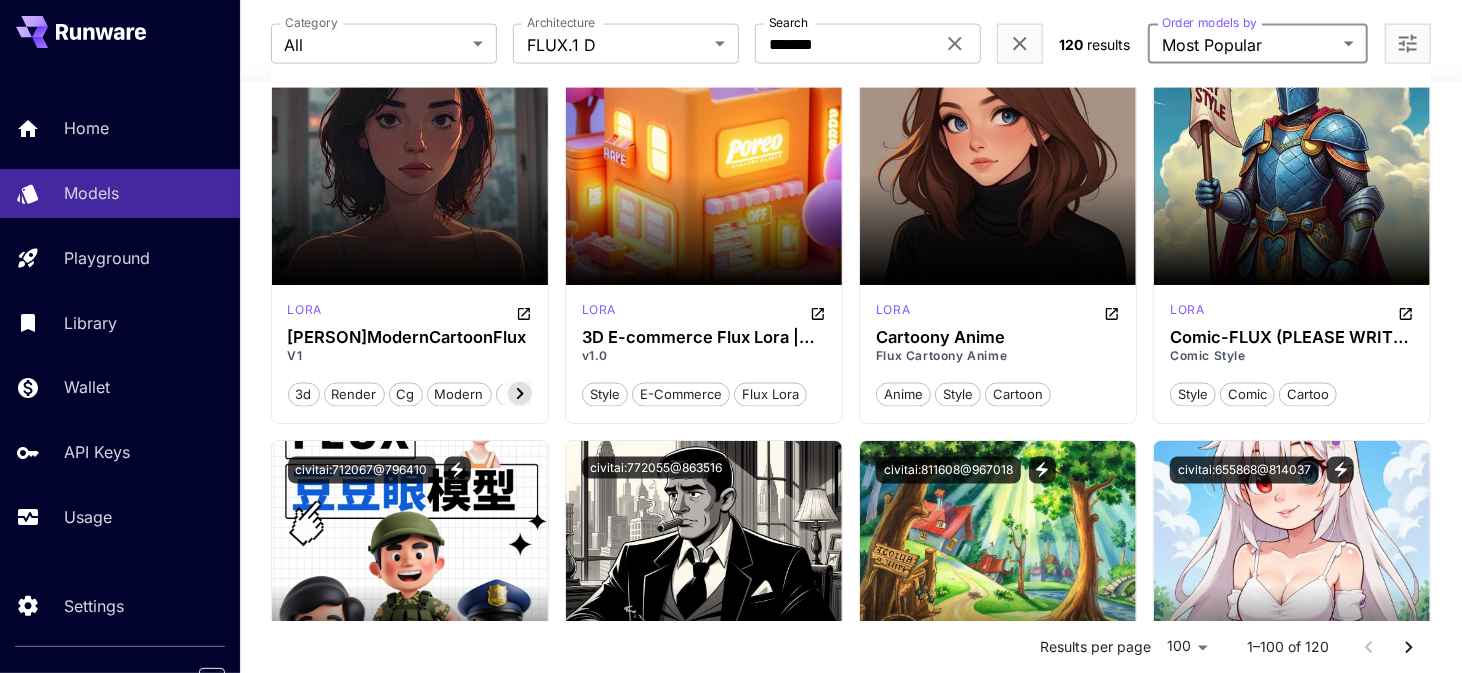 scroll, scrollTop: 1700, scrollLeft: 0, axis: vertical 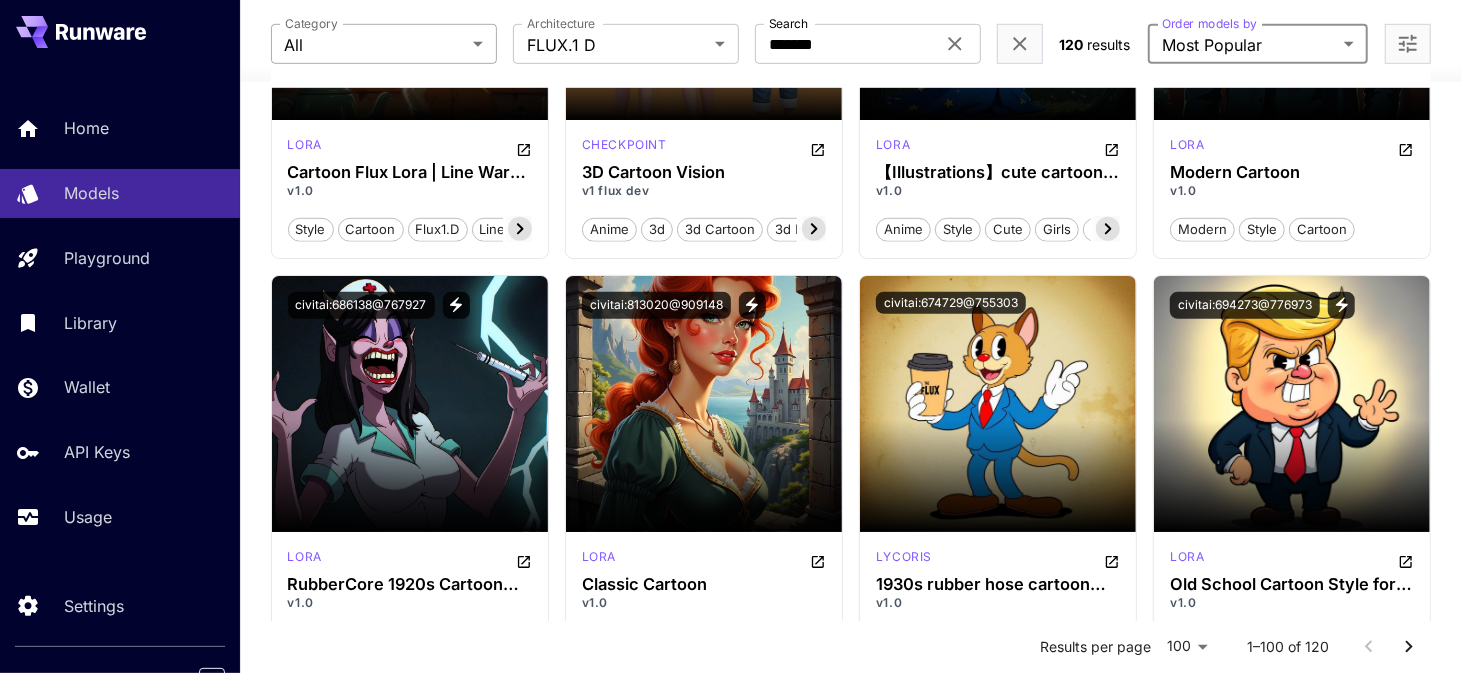 click on "**********" at bounding box center [731, 6944] 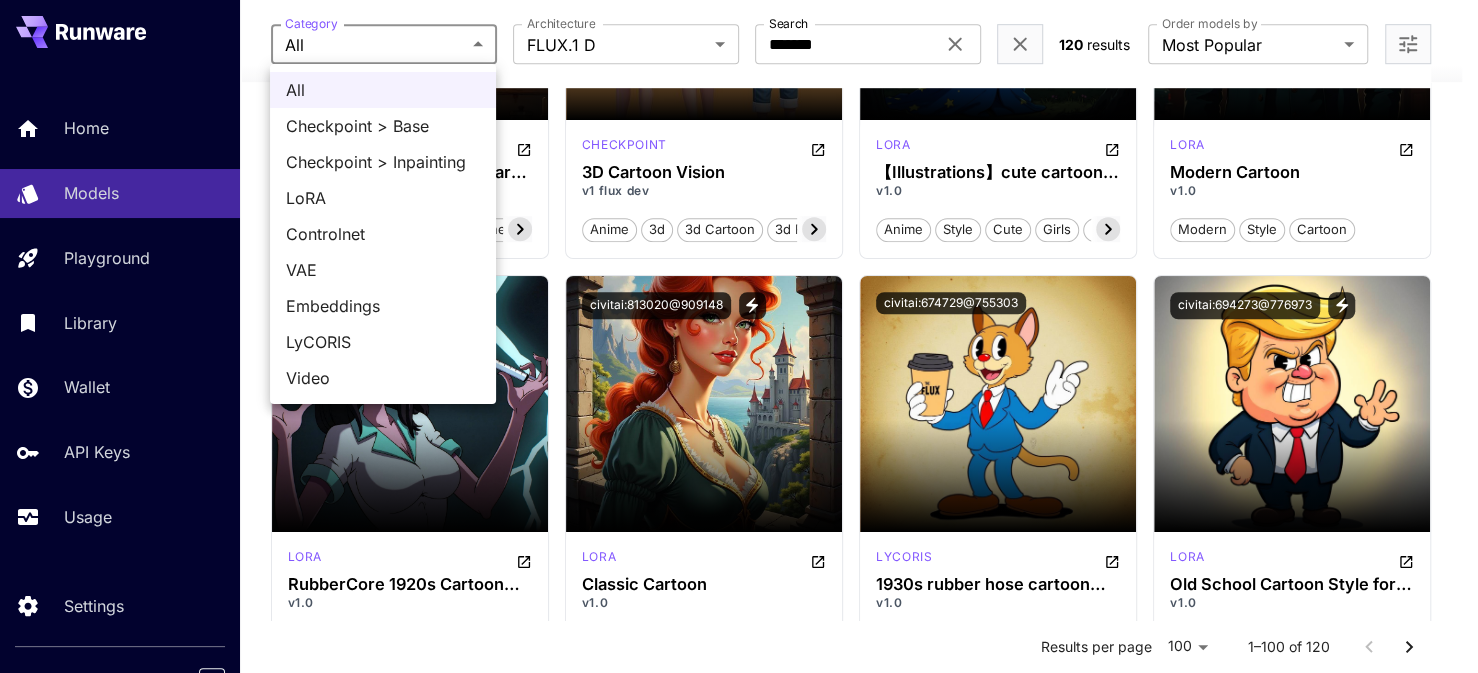 click on "VAE" at bounding box center [383, 270] 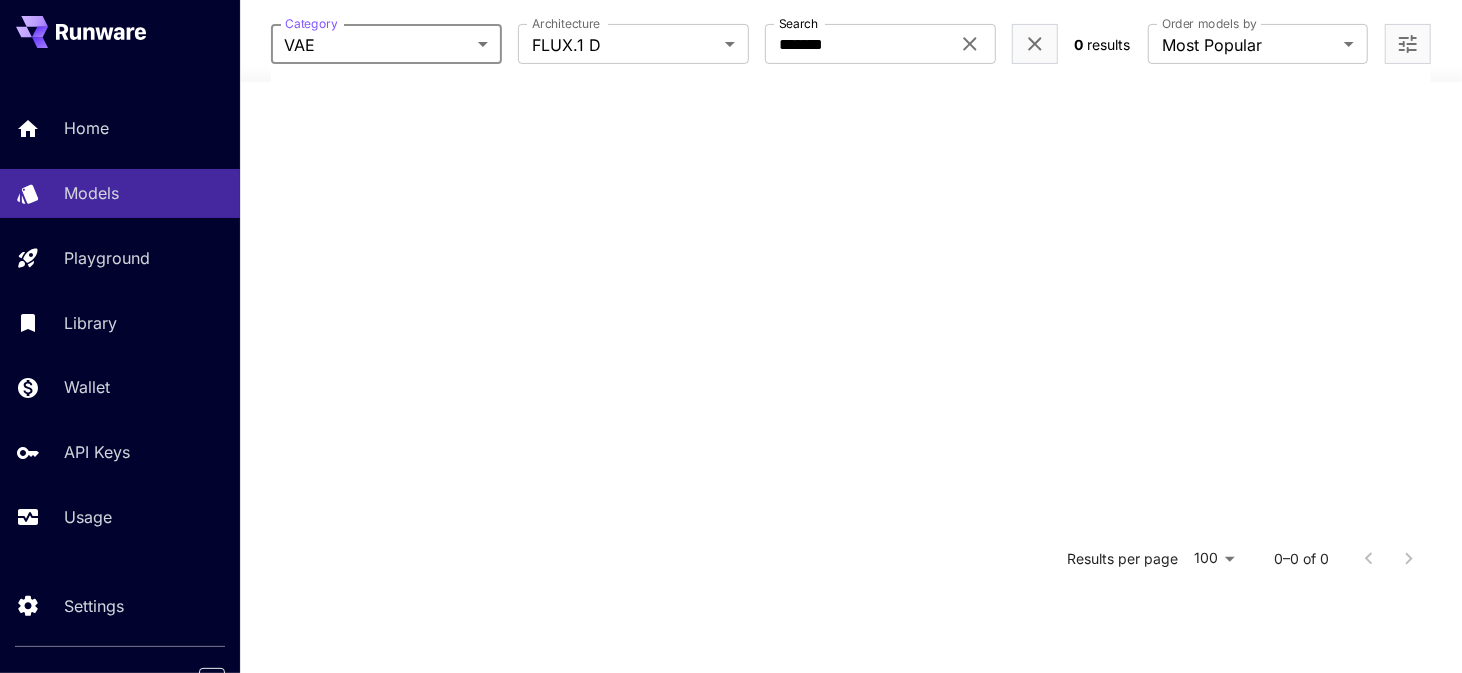 scroll, scrollTop: 390, scrollLeft: 0, axis: vertical 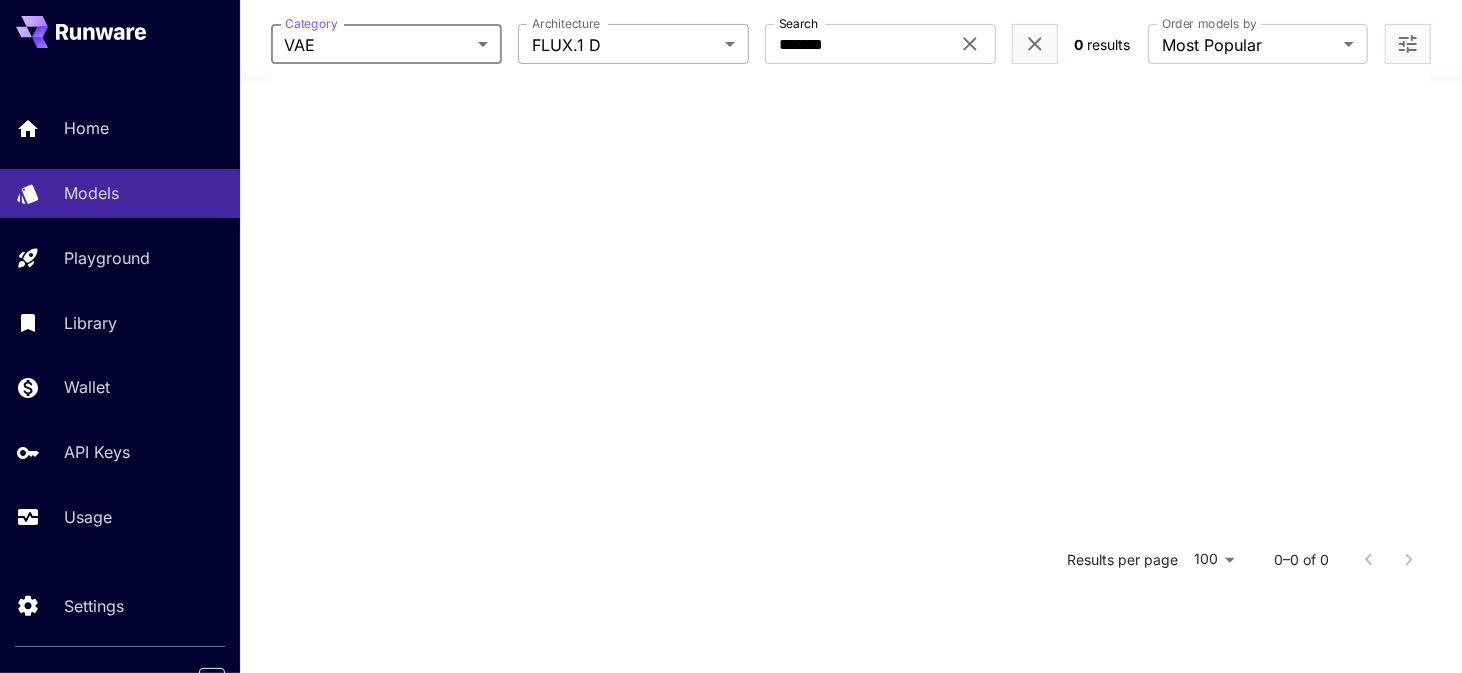 click on "**********" at bounding box center [731, 128] 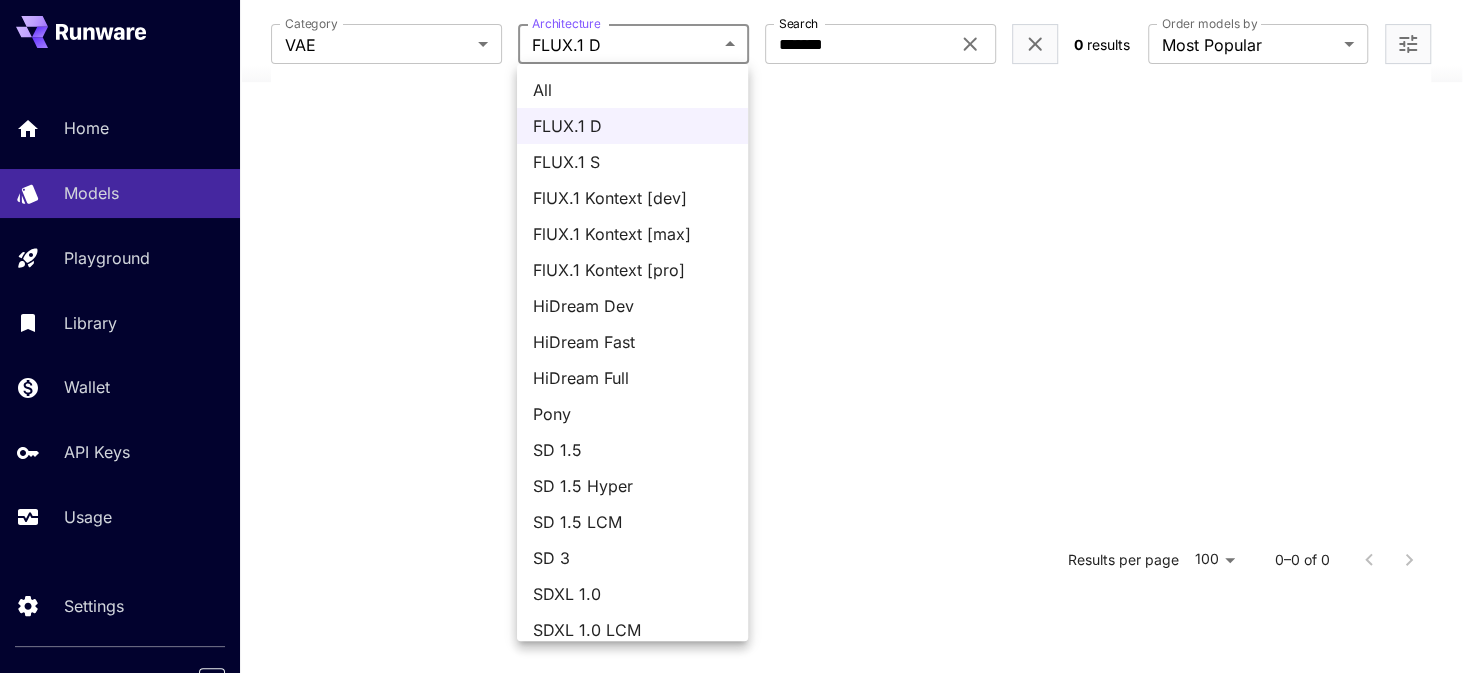 click on "All" at bounding box center [632, 90] 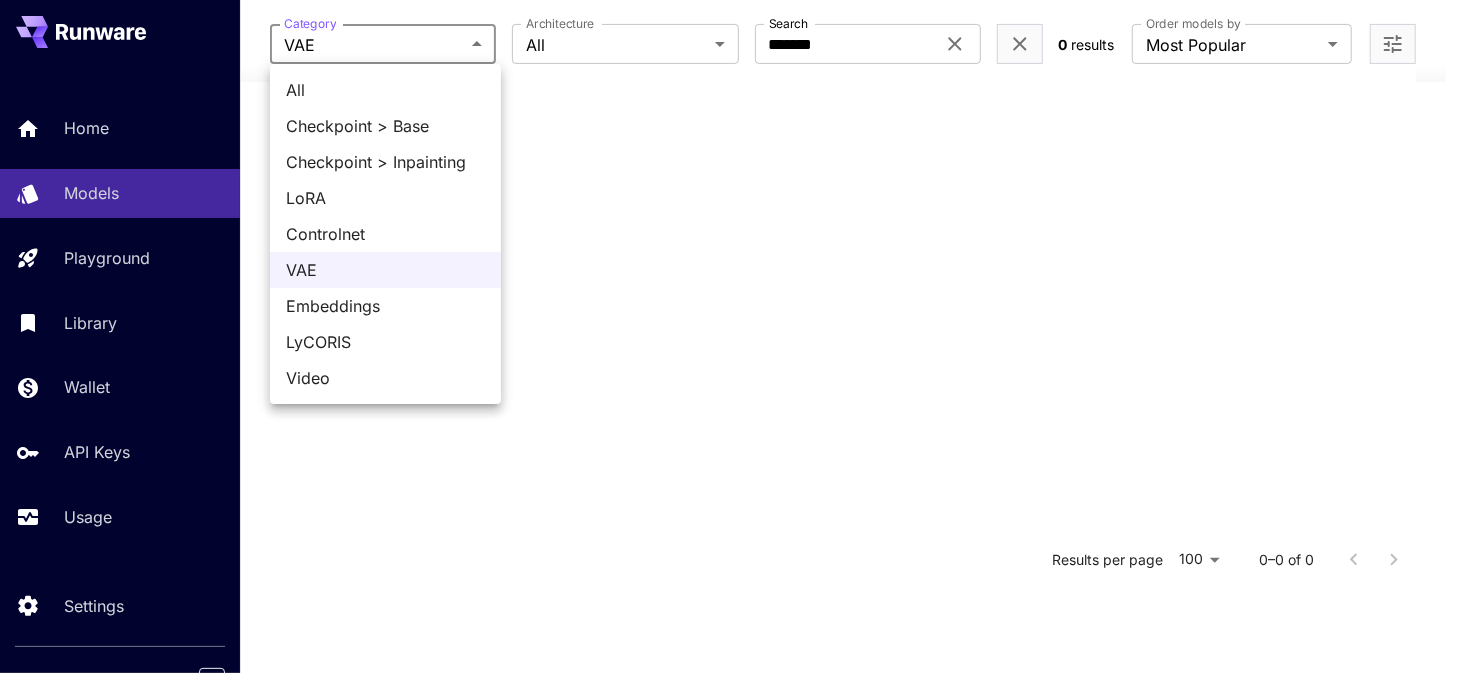 click on "**********" at bounding box center [731, 128] 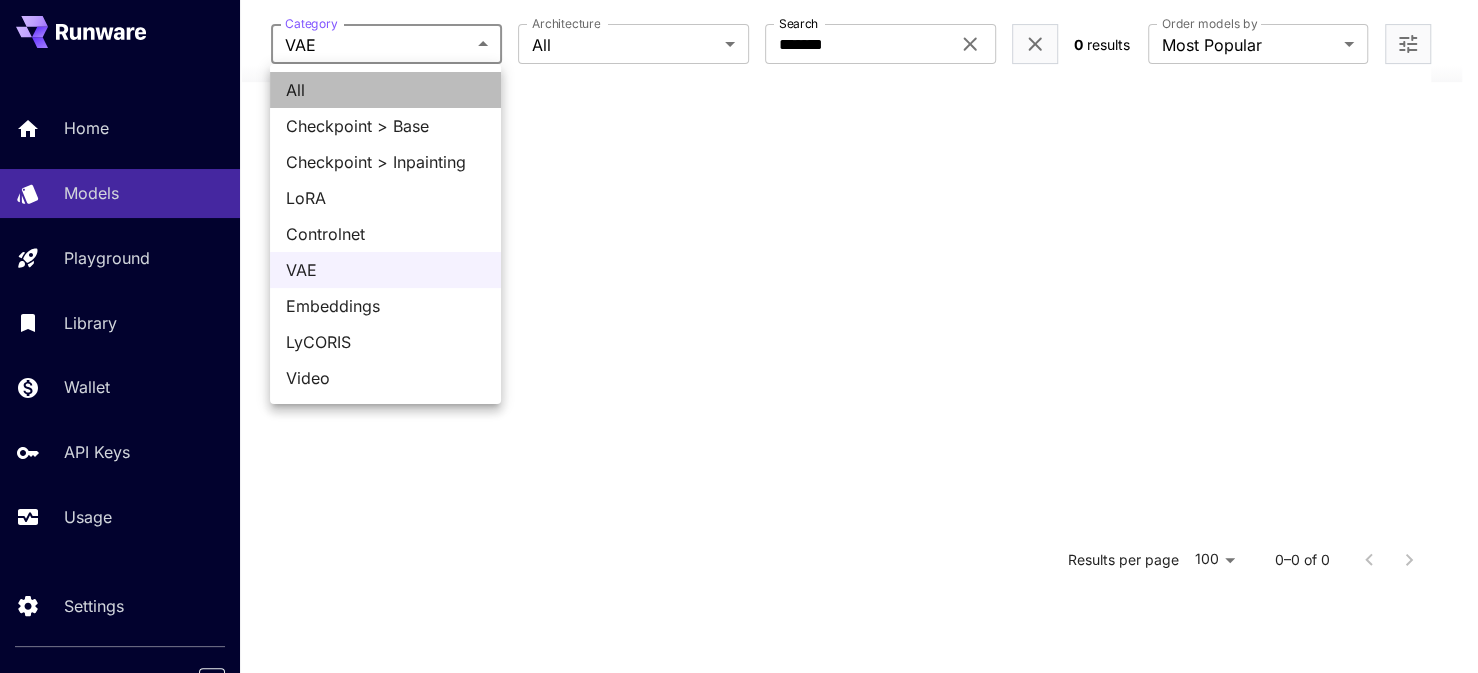 click on "All" at bounding box center (385, 90) 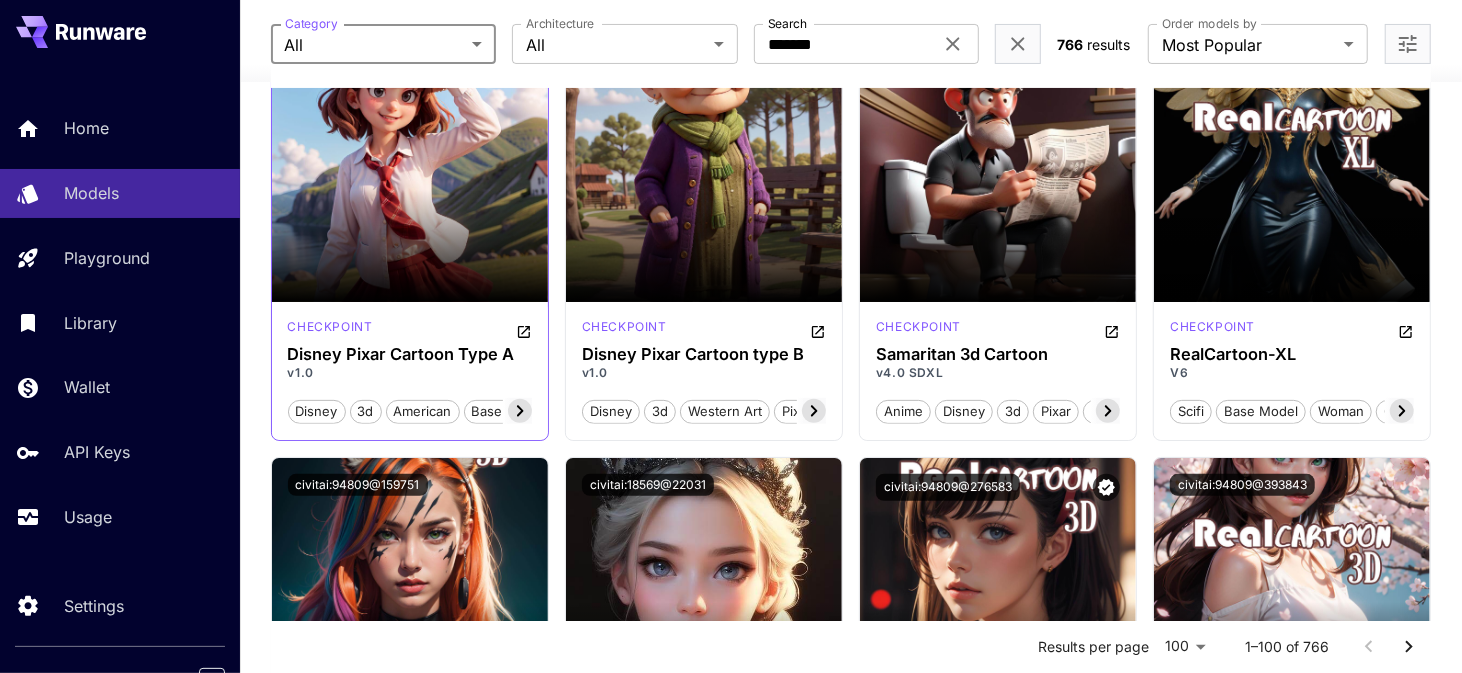 scroll, scrollTop: 90, scrollLeft: 0, axis: vertical 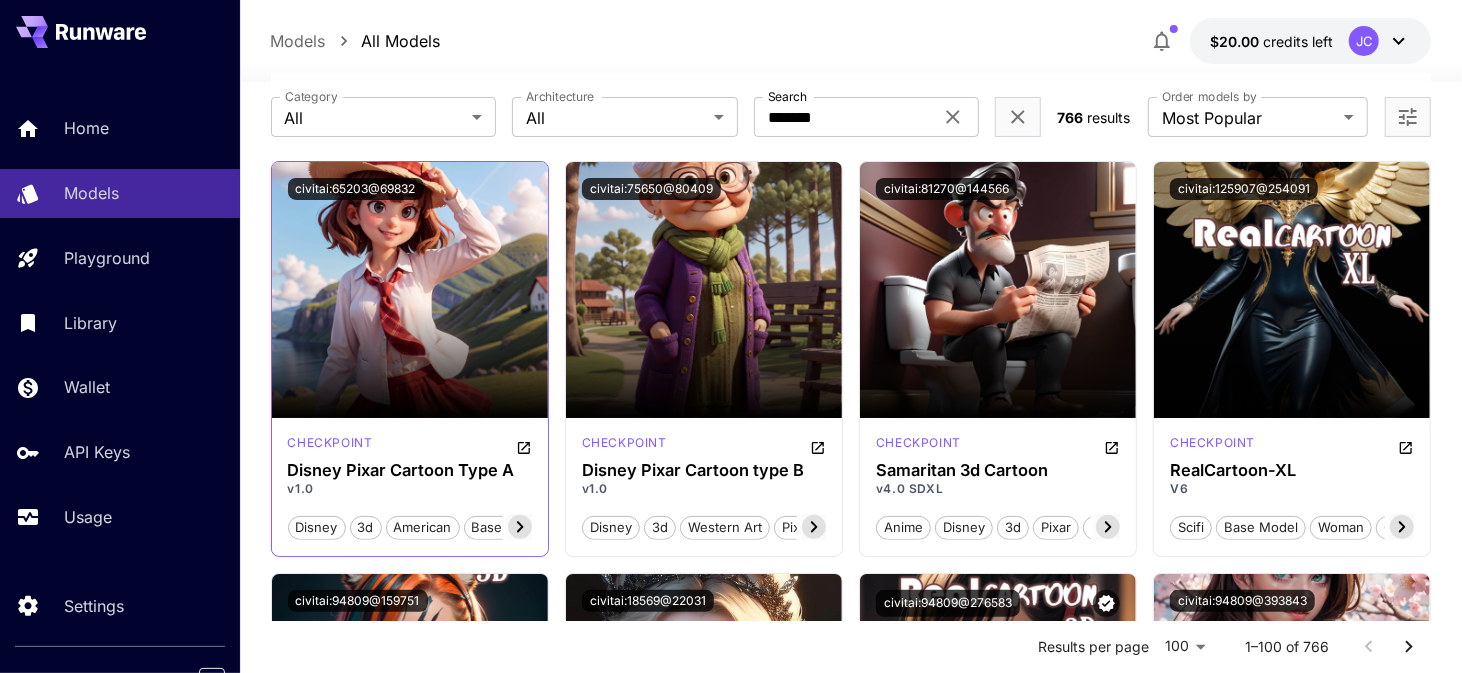 click 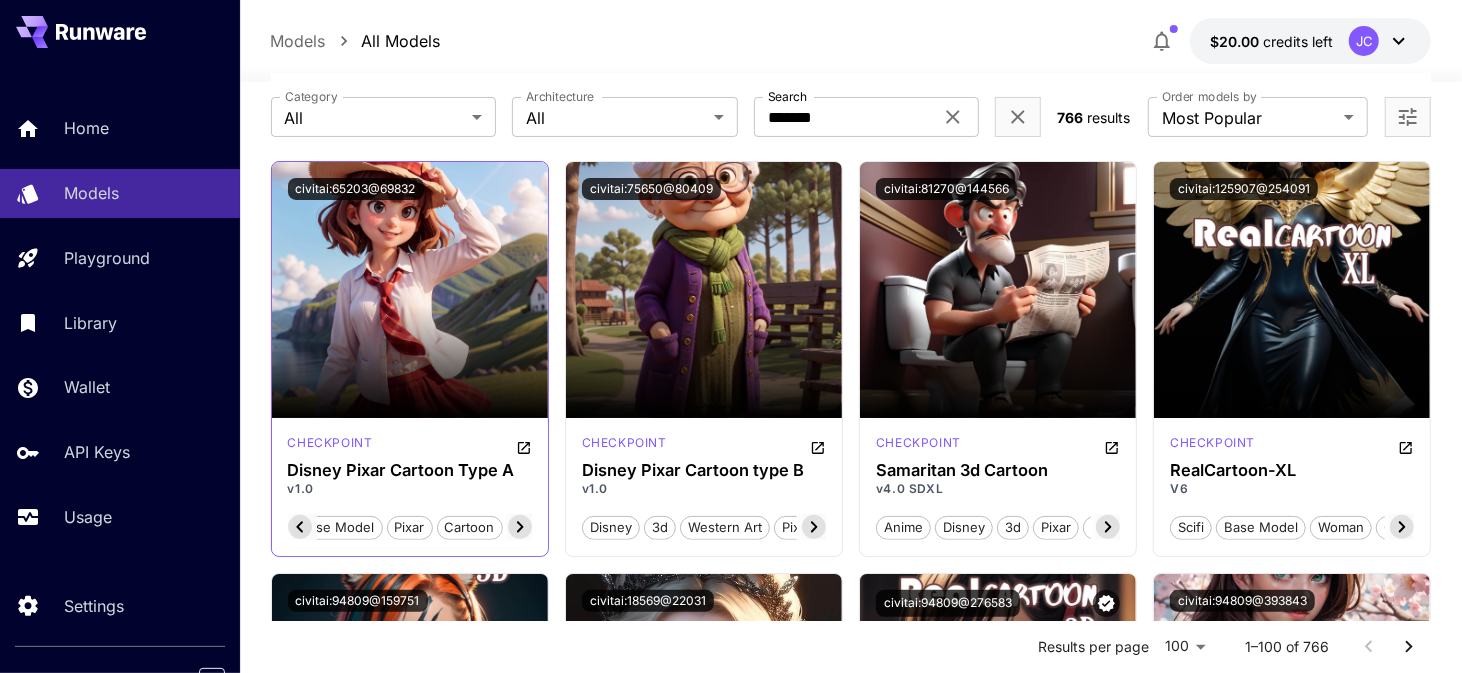 click 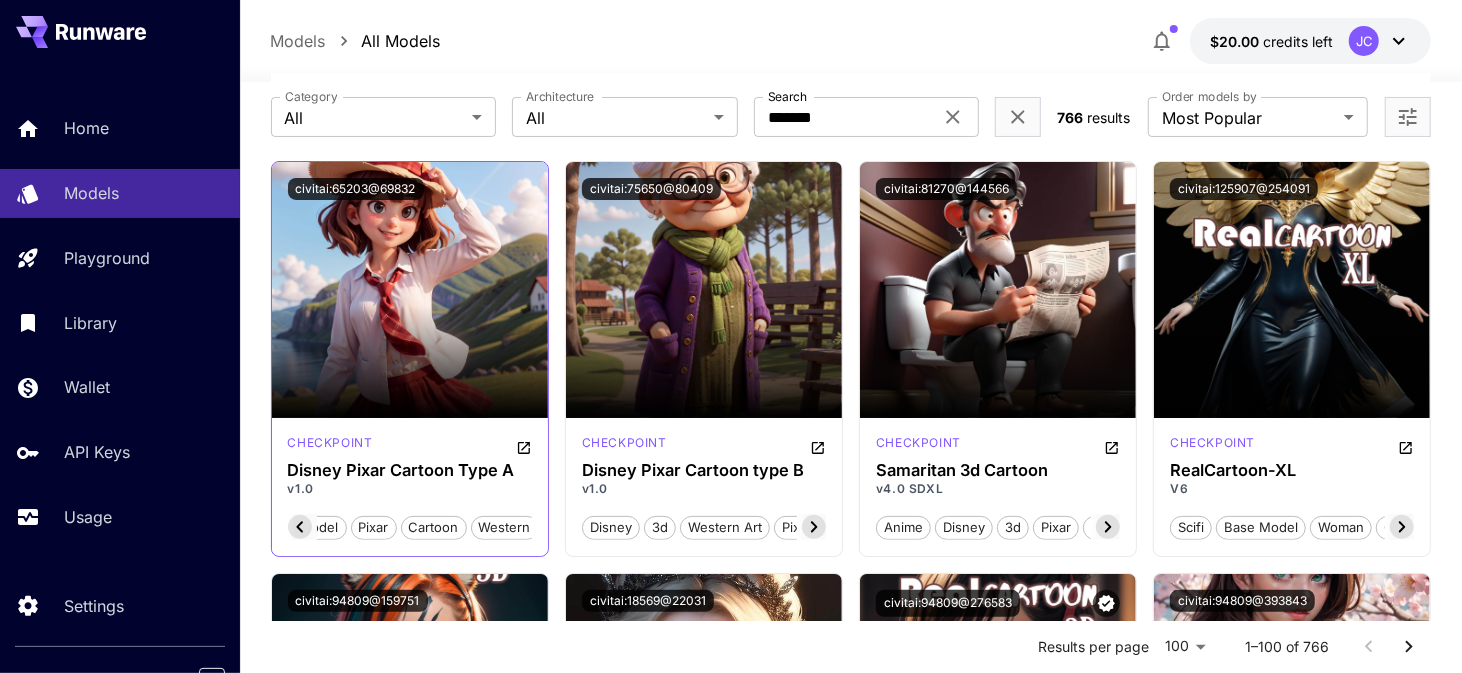 click on "western" at bounding box center [505, 528] 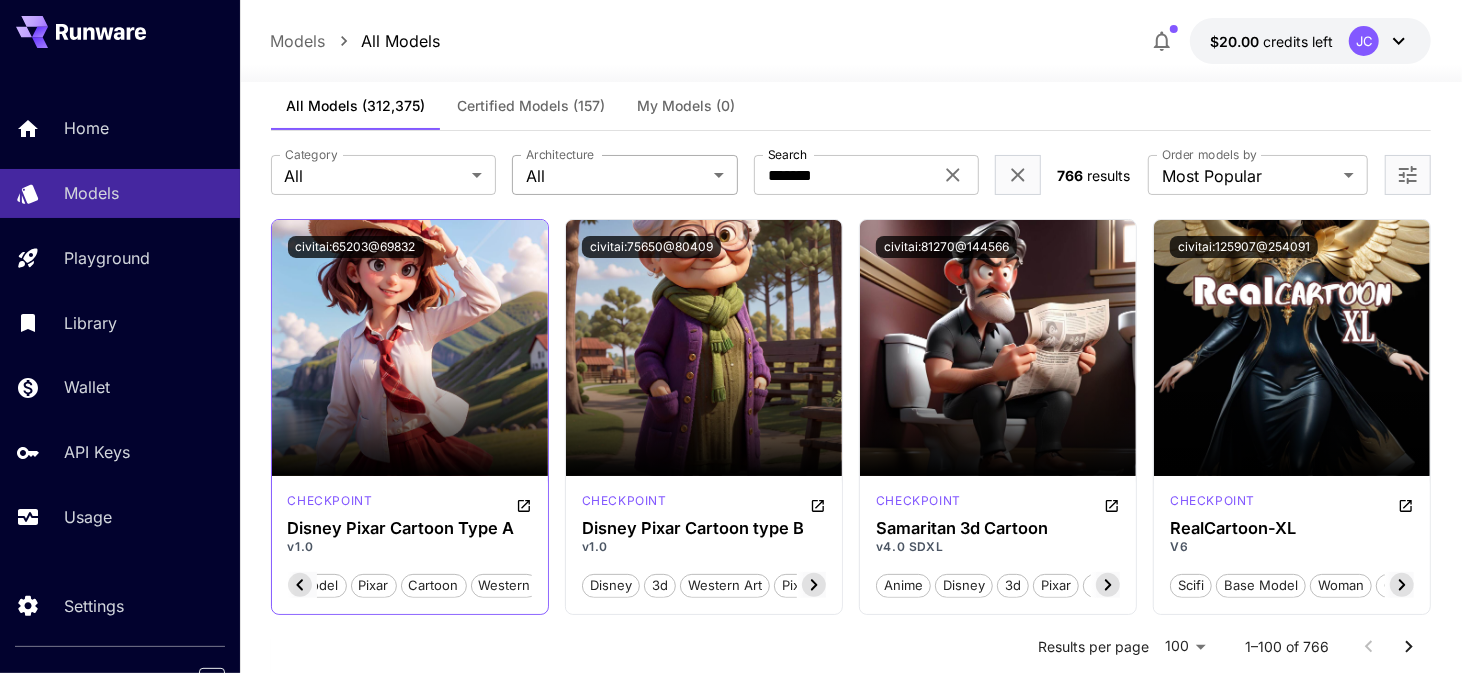 scroll, scrollTop: 0, scrollLeft: 0, axis: both 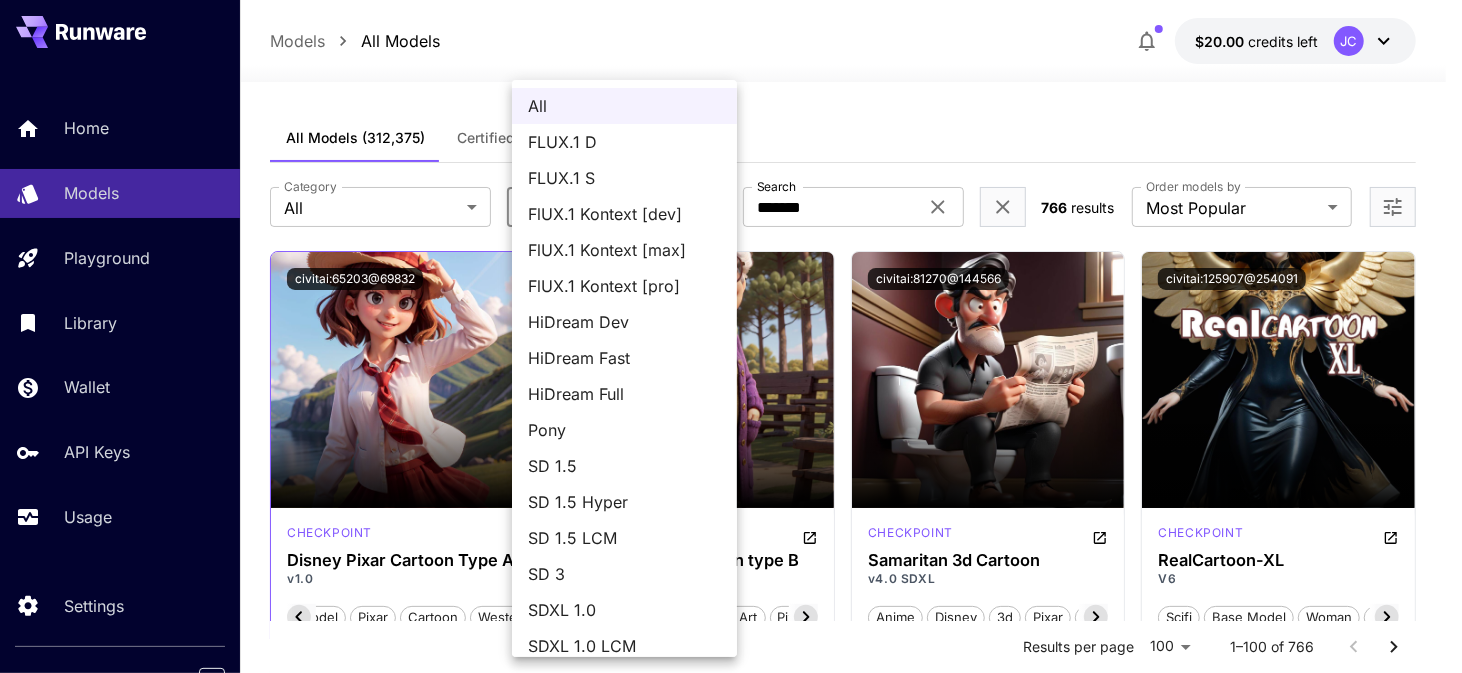 click on "**********" at bounding box center (731, 9160) 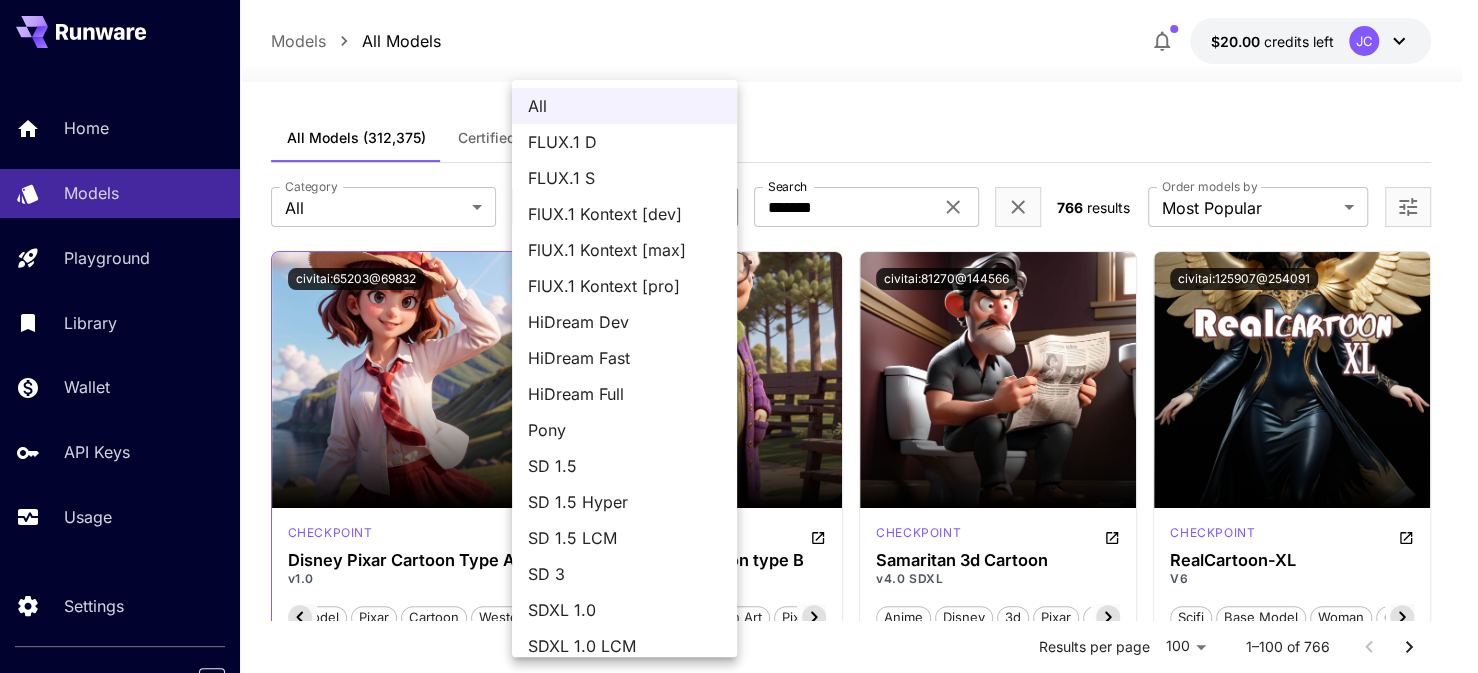 click on "FLUX.1 D" at bounding box center (624, 142) 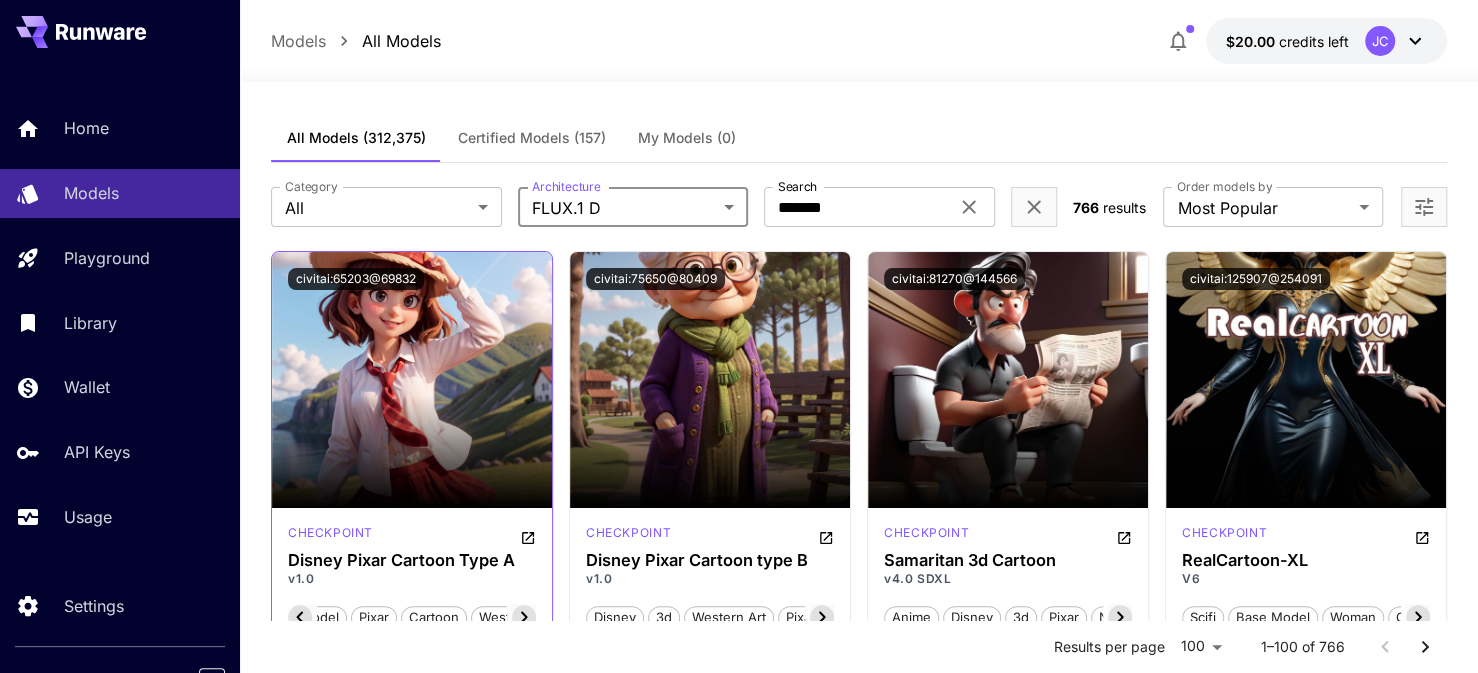 scroll, scrollTop: 0, scrollLeft: 233, axis: horizontal 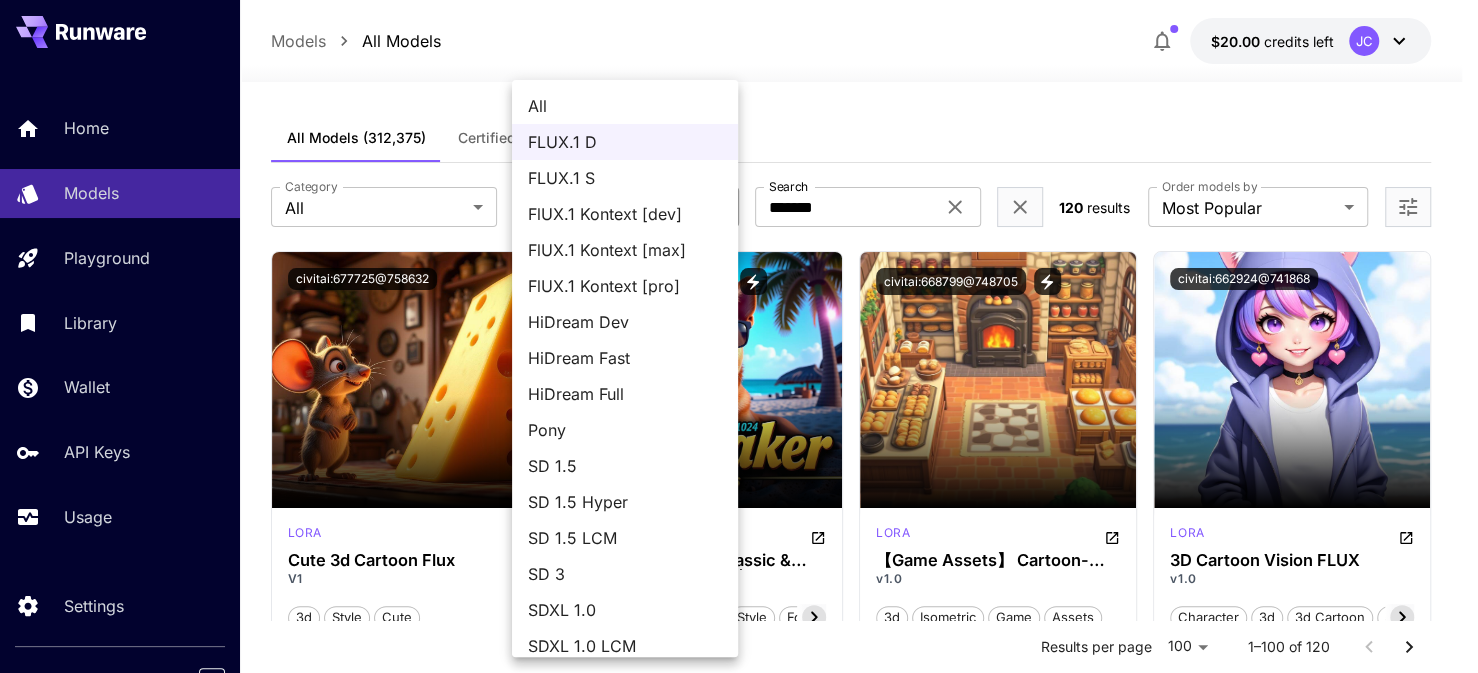 click on "**********" at bounding box center [739, 9565] 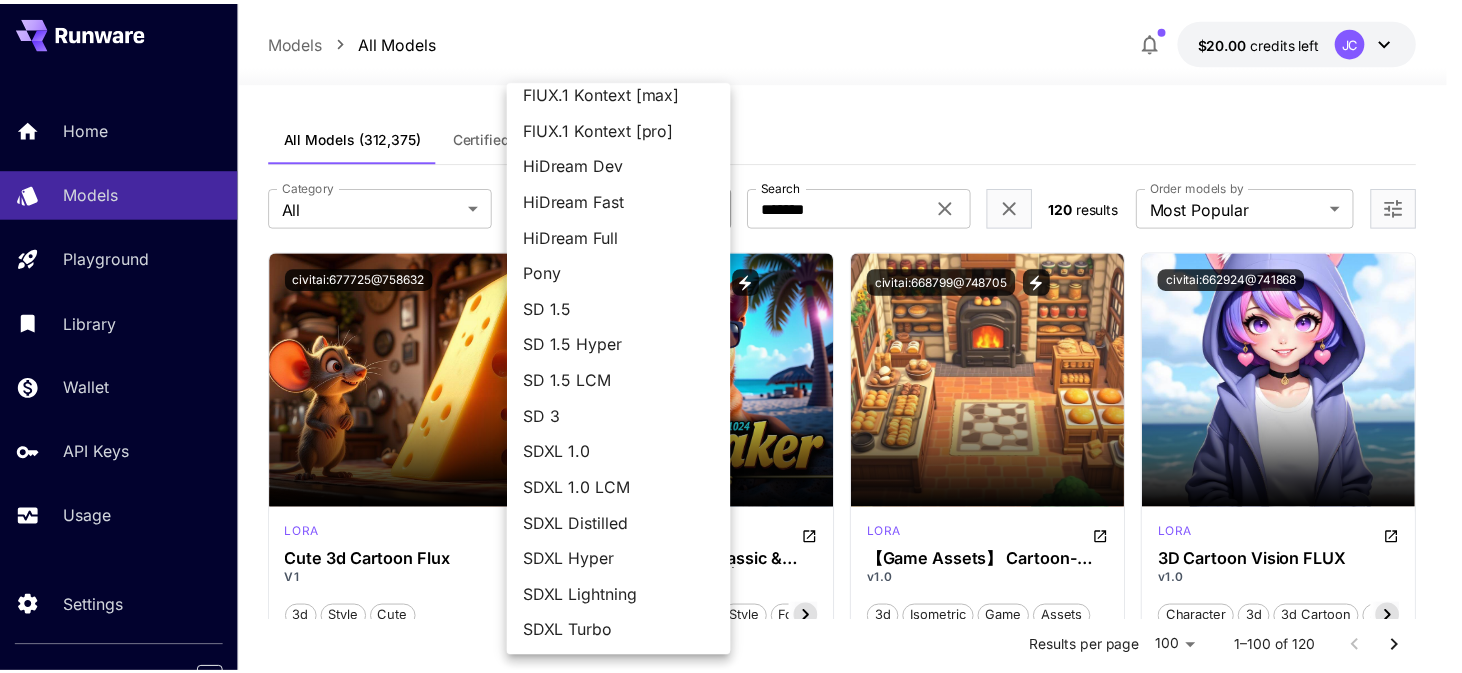 scroll, scrollTop: 0, scrollLeft: 0, axis: both 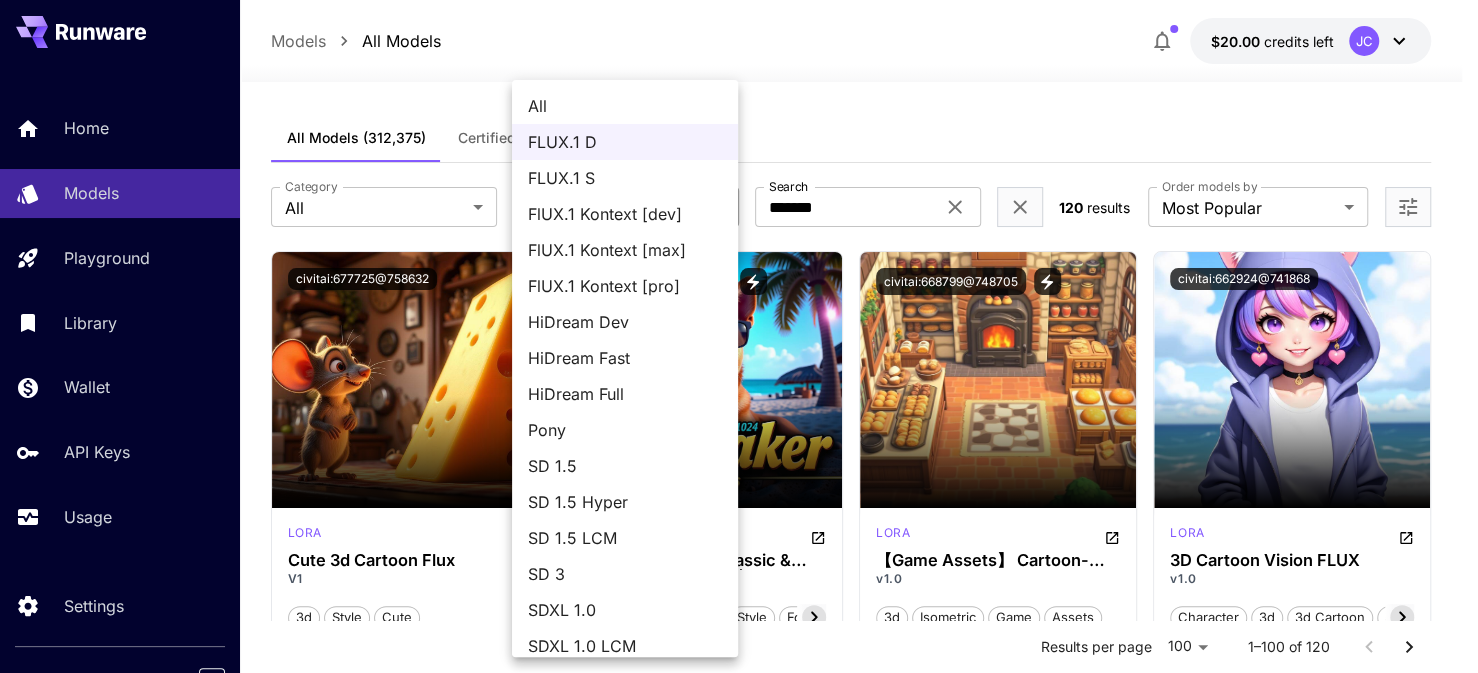 click at bounding box center [739, 336] 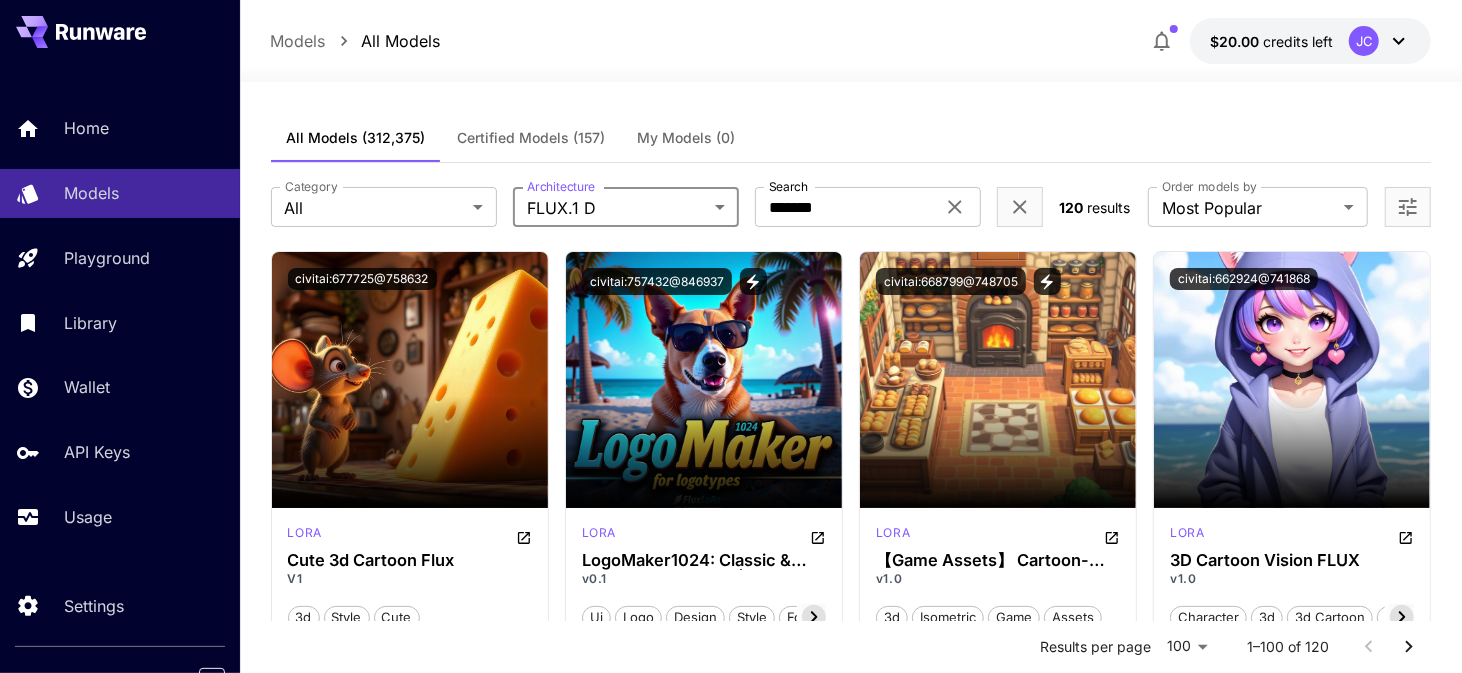 click on "**********" at bounding box center (731, 9565) 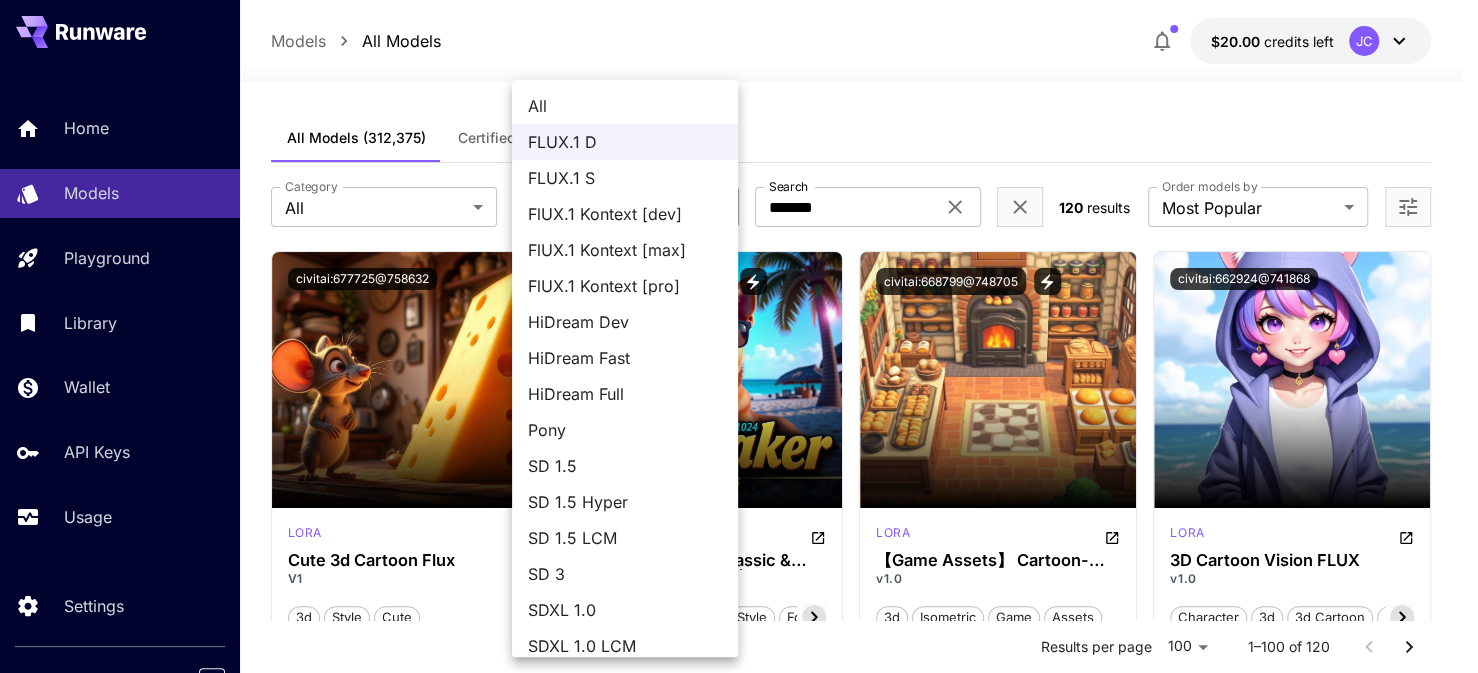 click on "FLUX.1 D" at bounding box center [625, 142] 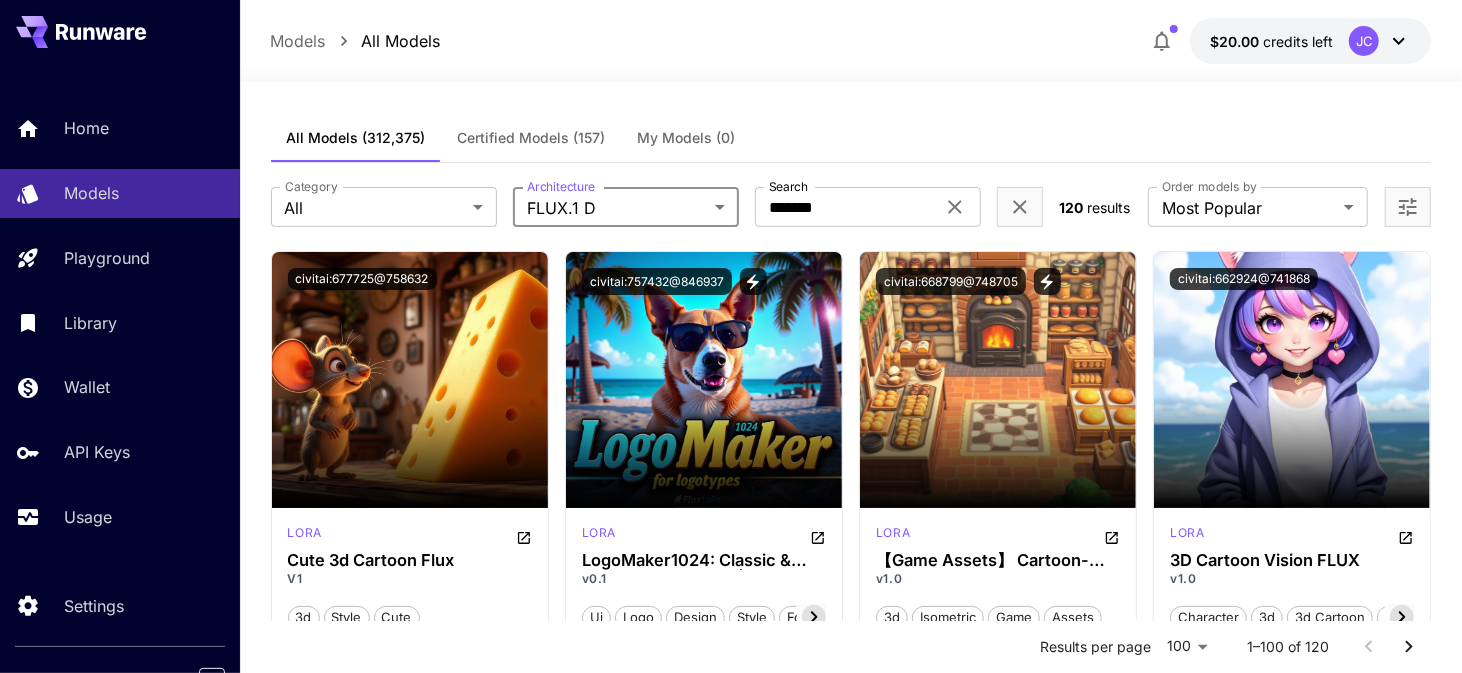 click on "FLUX.1 D" at bounding box center (625, 179) 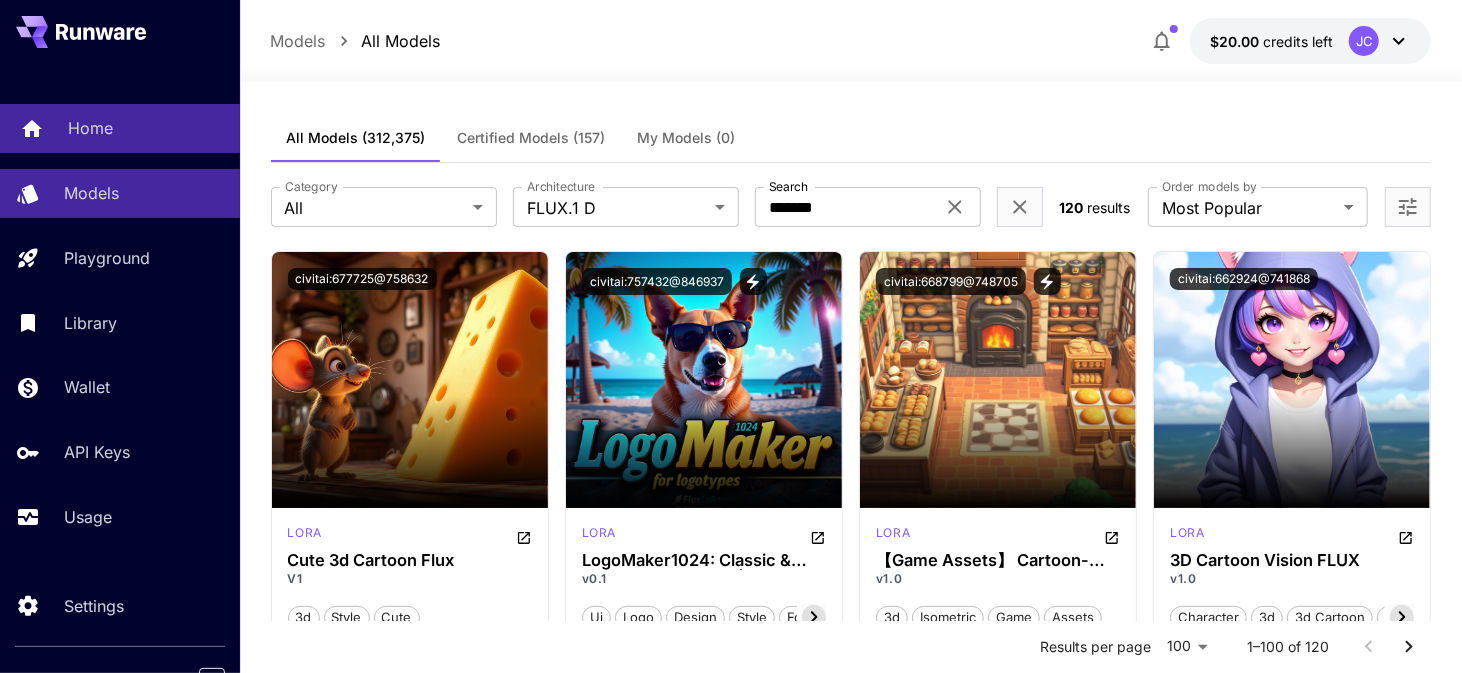 click on "Home" at bounding box center (120, 128) 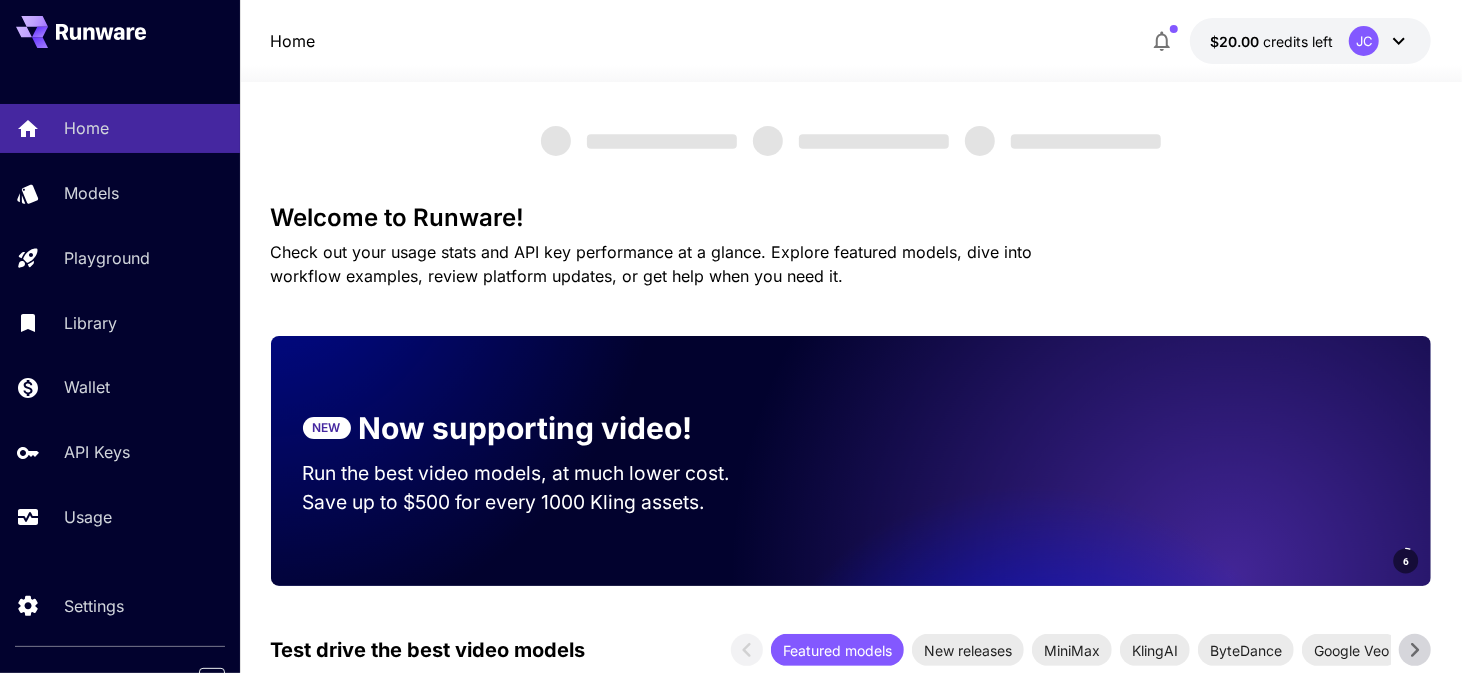 scroll, scrollTop: 0, scrollLeft: 0, axis: both 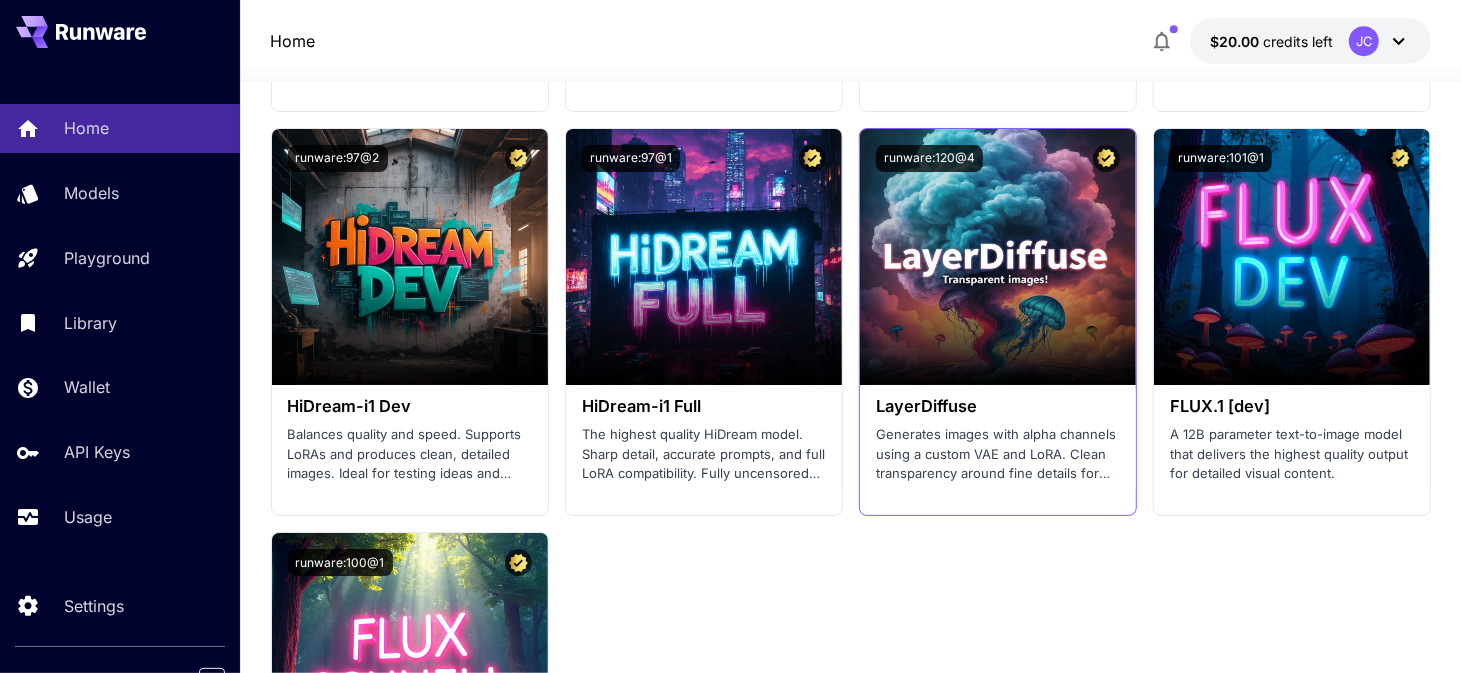 click on "Generates images with alpha channels using a custom VAE and LoRA. Clean transparency around fine details for compositing and visual design." at bounding box center [998, 454] 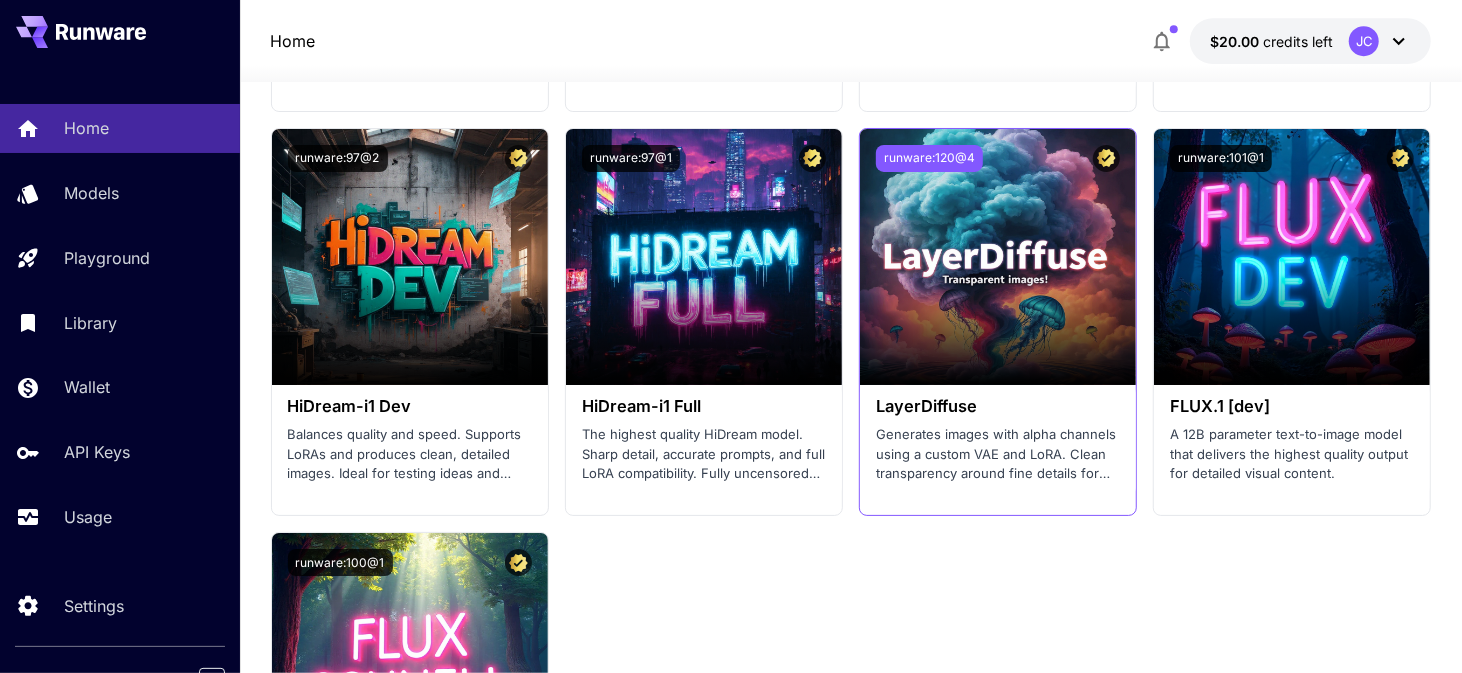 click on "runware:120@4" at bounding box center (929, 158) 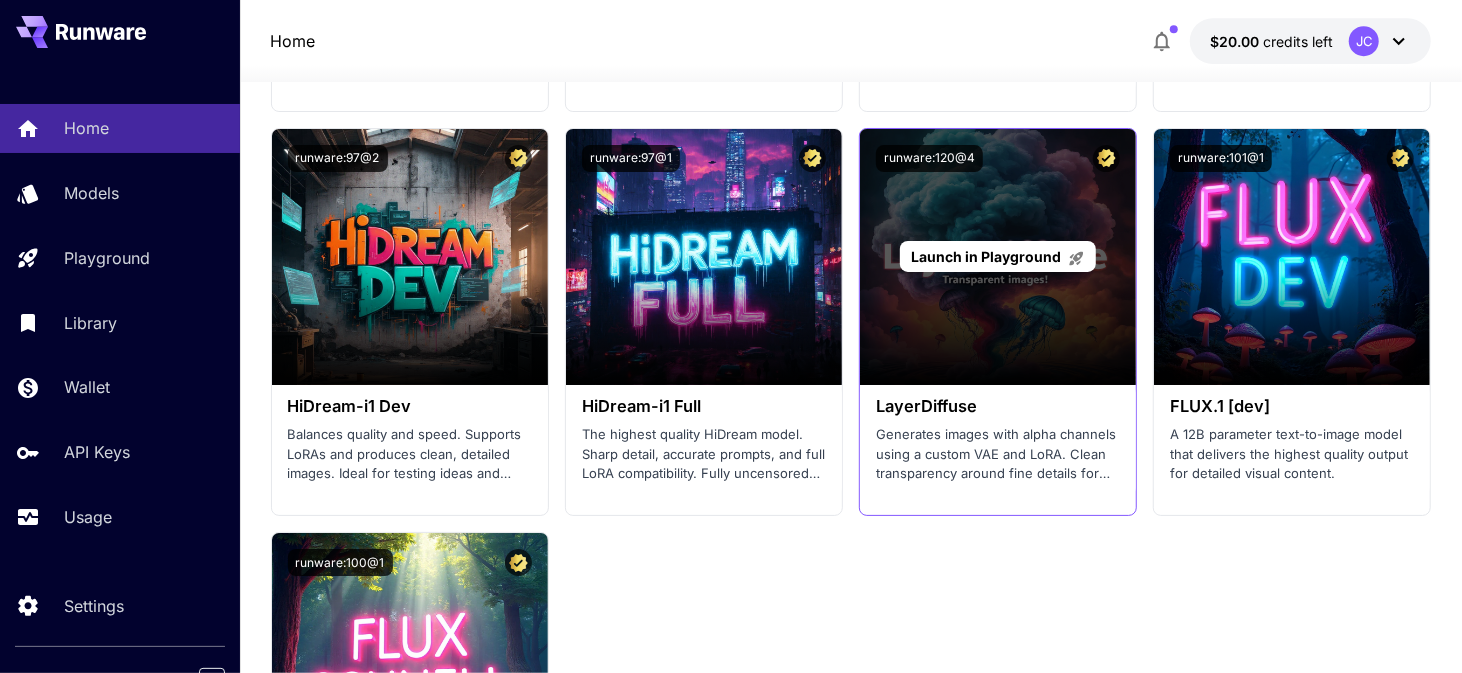 click on "Launch in Playground" at bounding box center (987, 256) 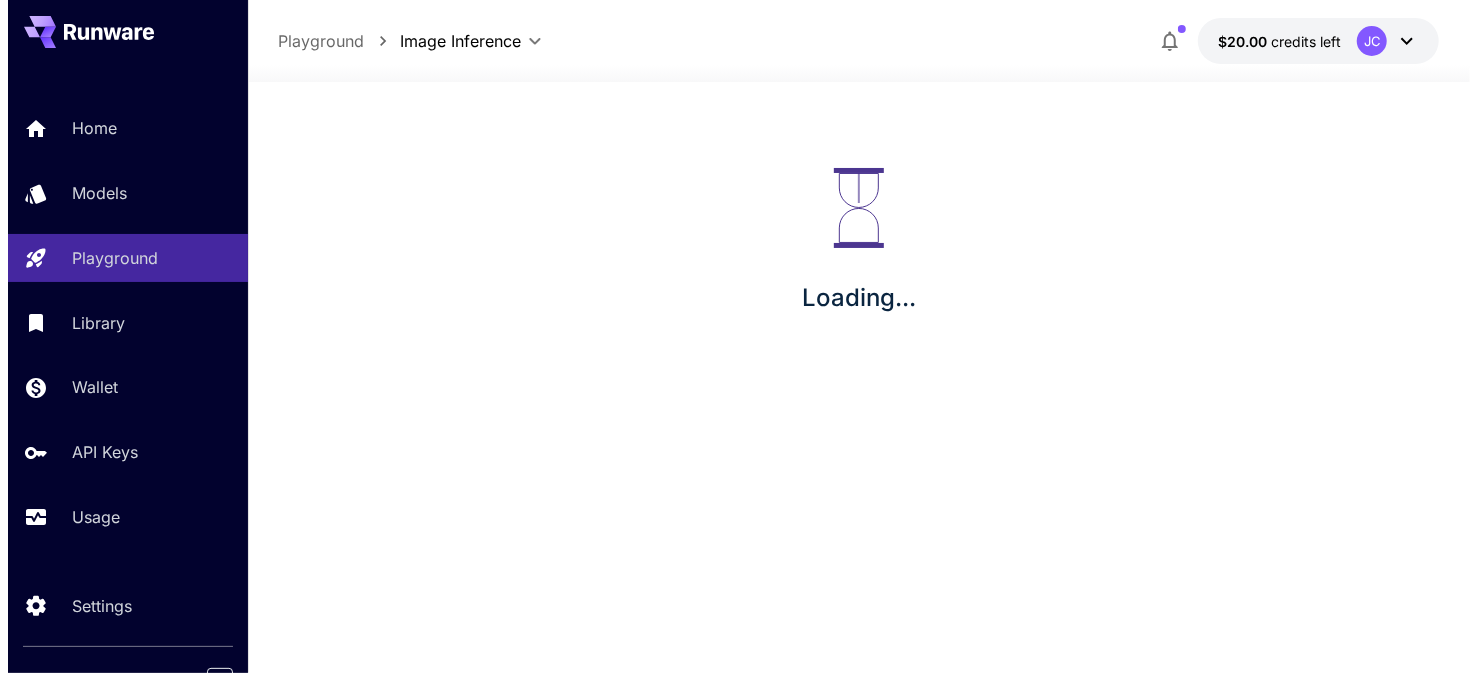 scroll, scrollTop: 0, scrollLeft: 0, axis: both 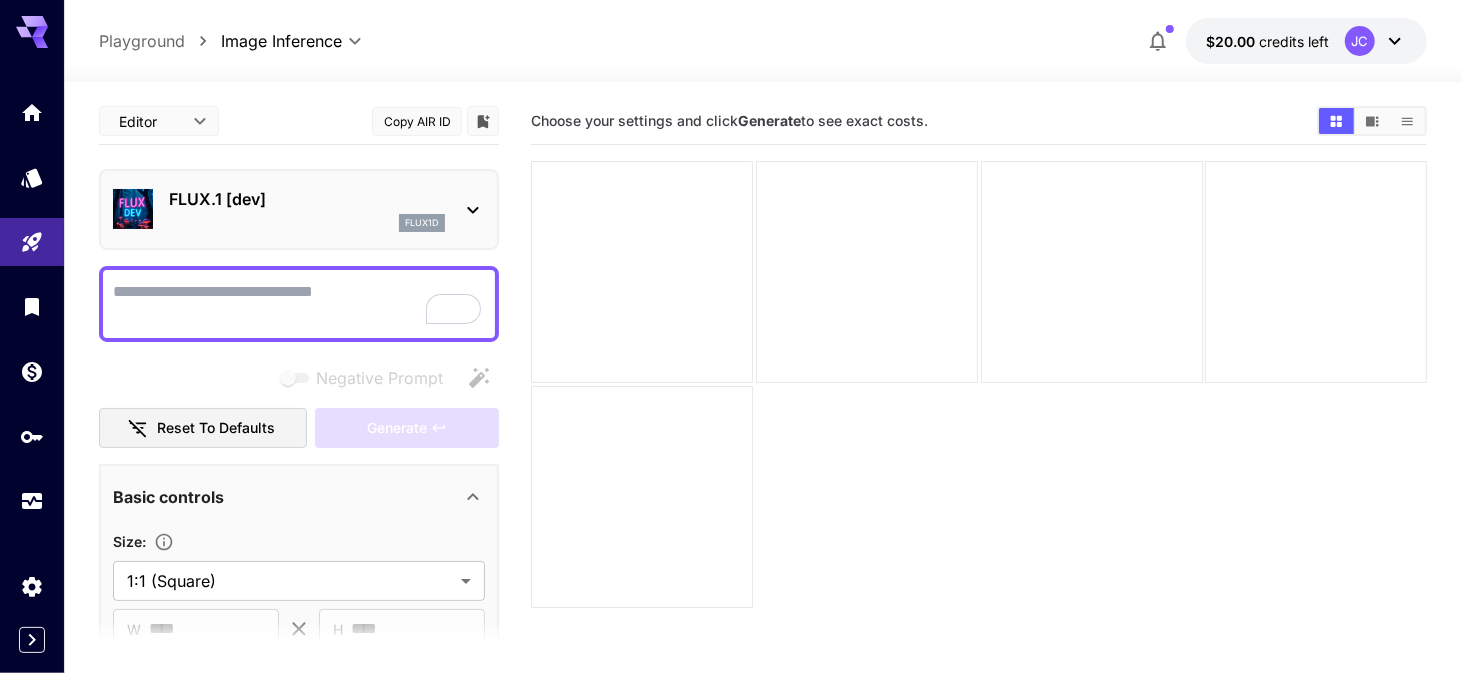 click 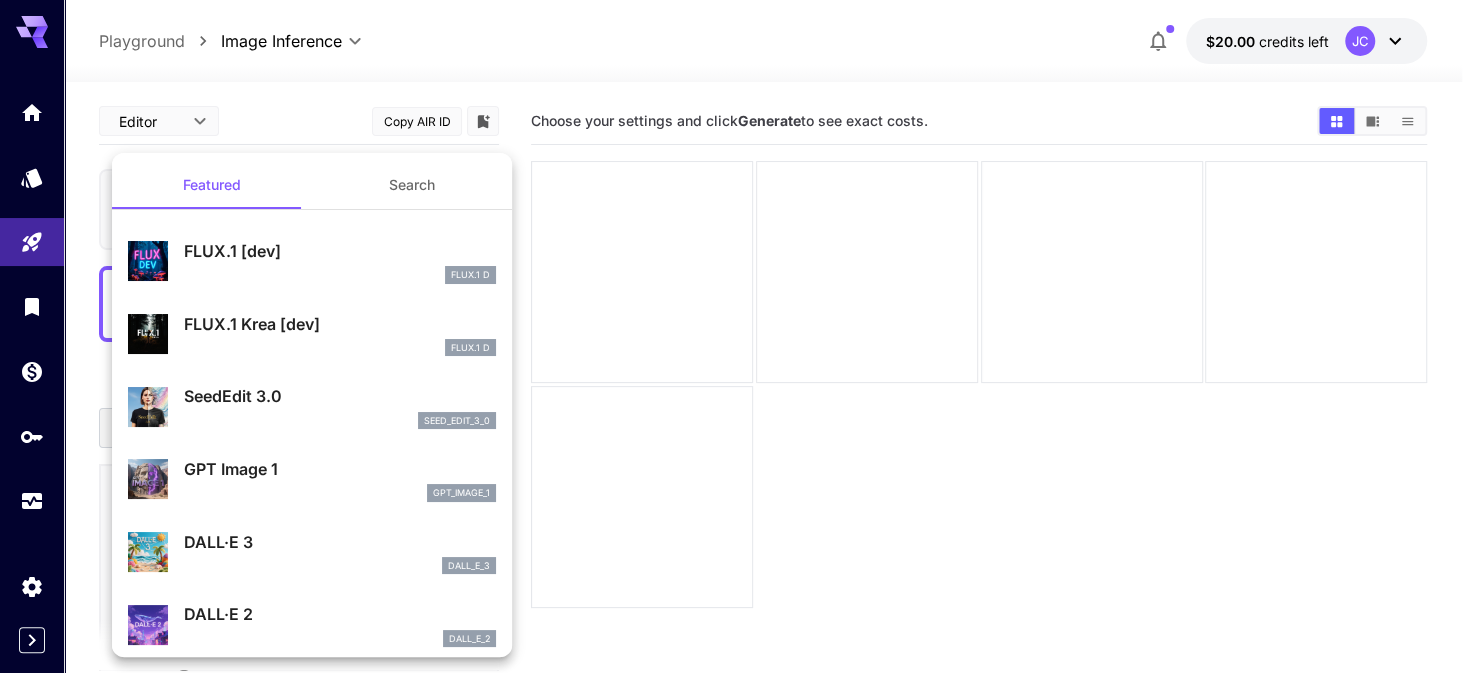 click at bounding box center (739, 336) 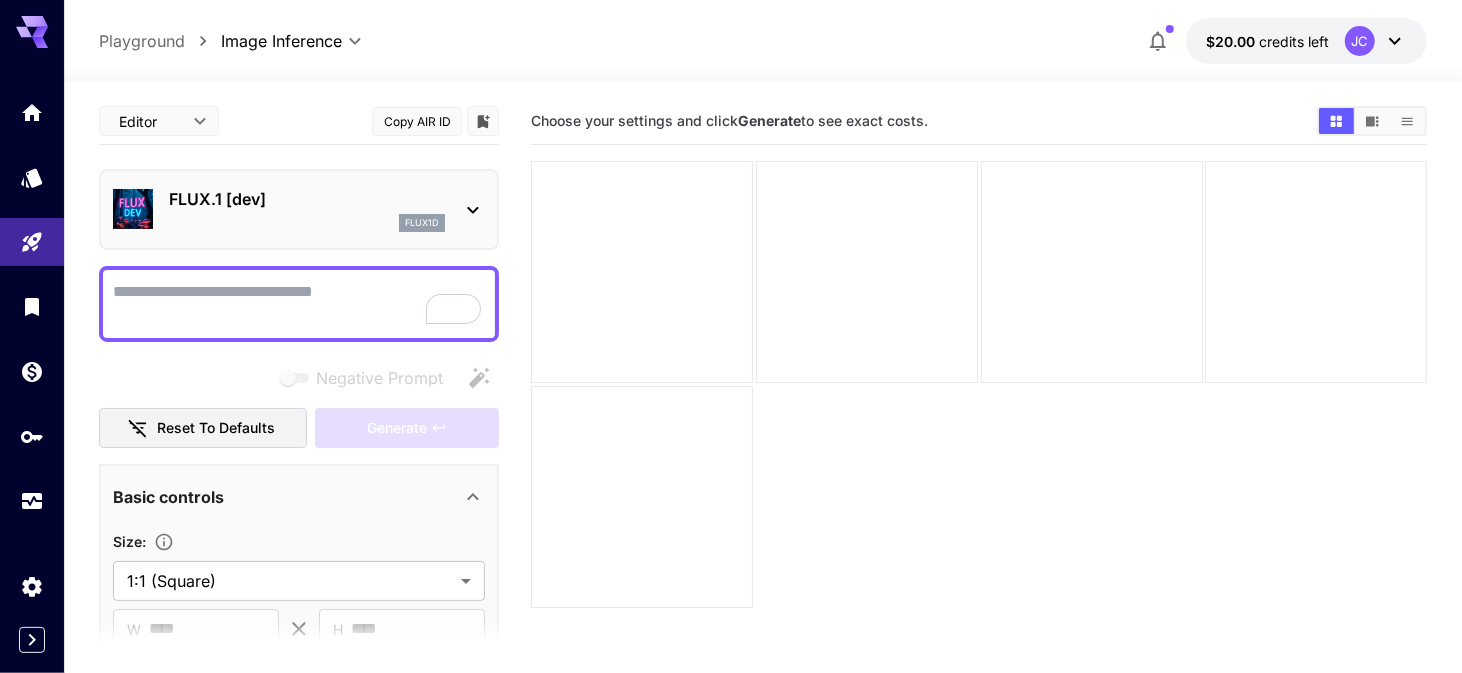 click on "Copy AIR ID" at bounding box center [417, 121] 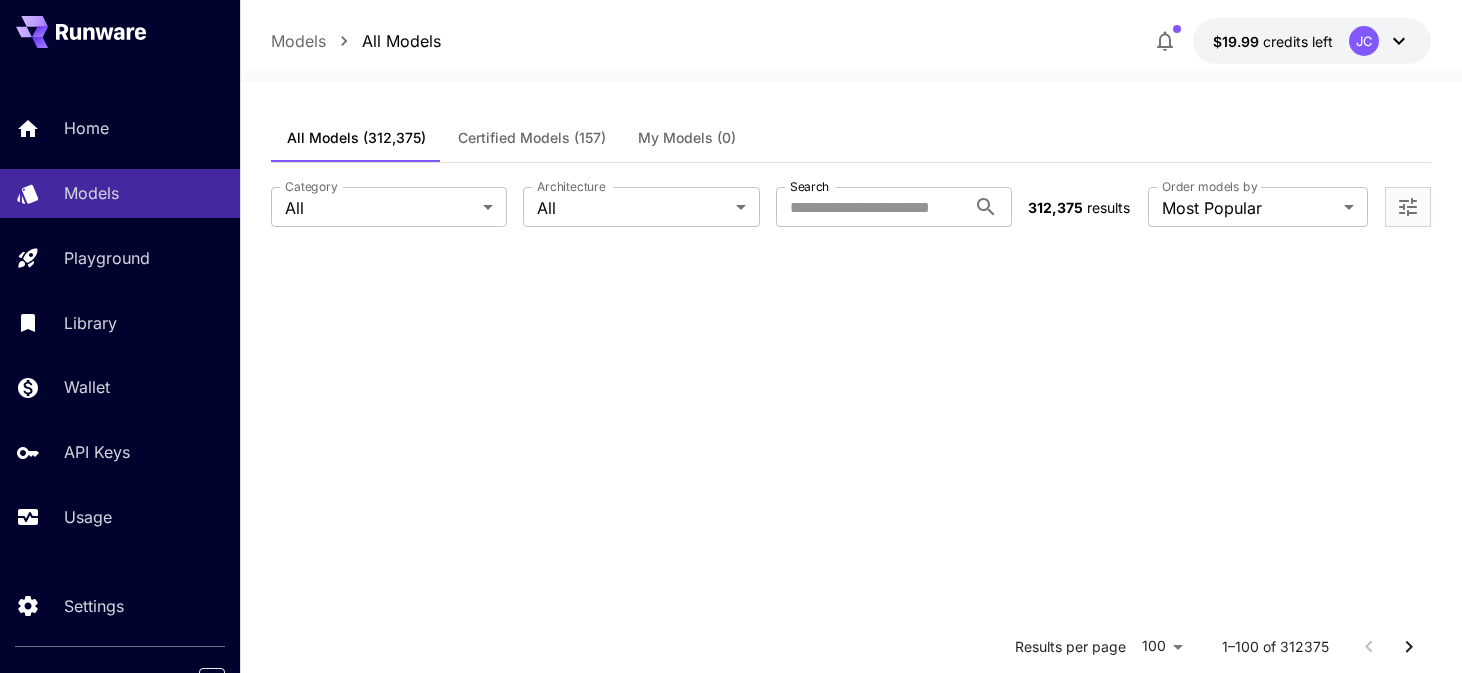 scroll, scrollTop: 0, scrollLeft: 0, axis: both 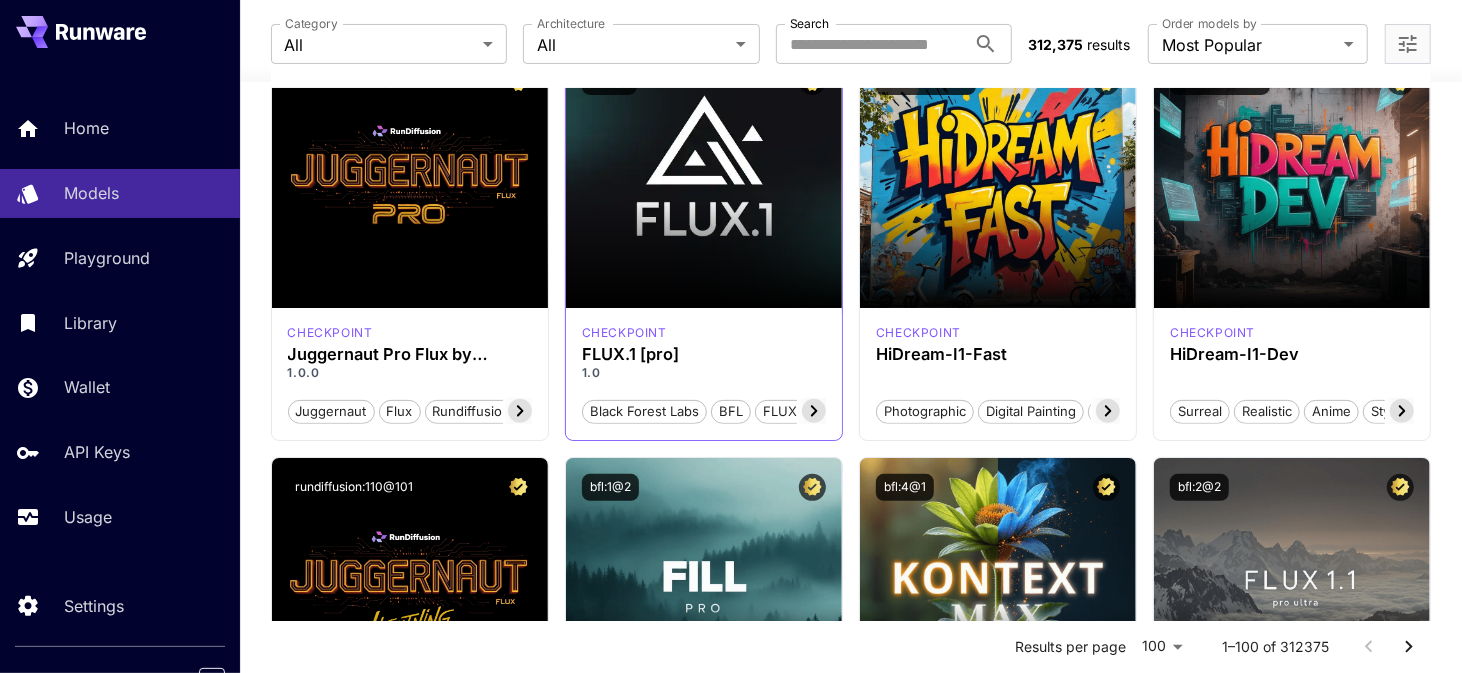 click 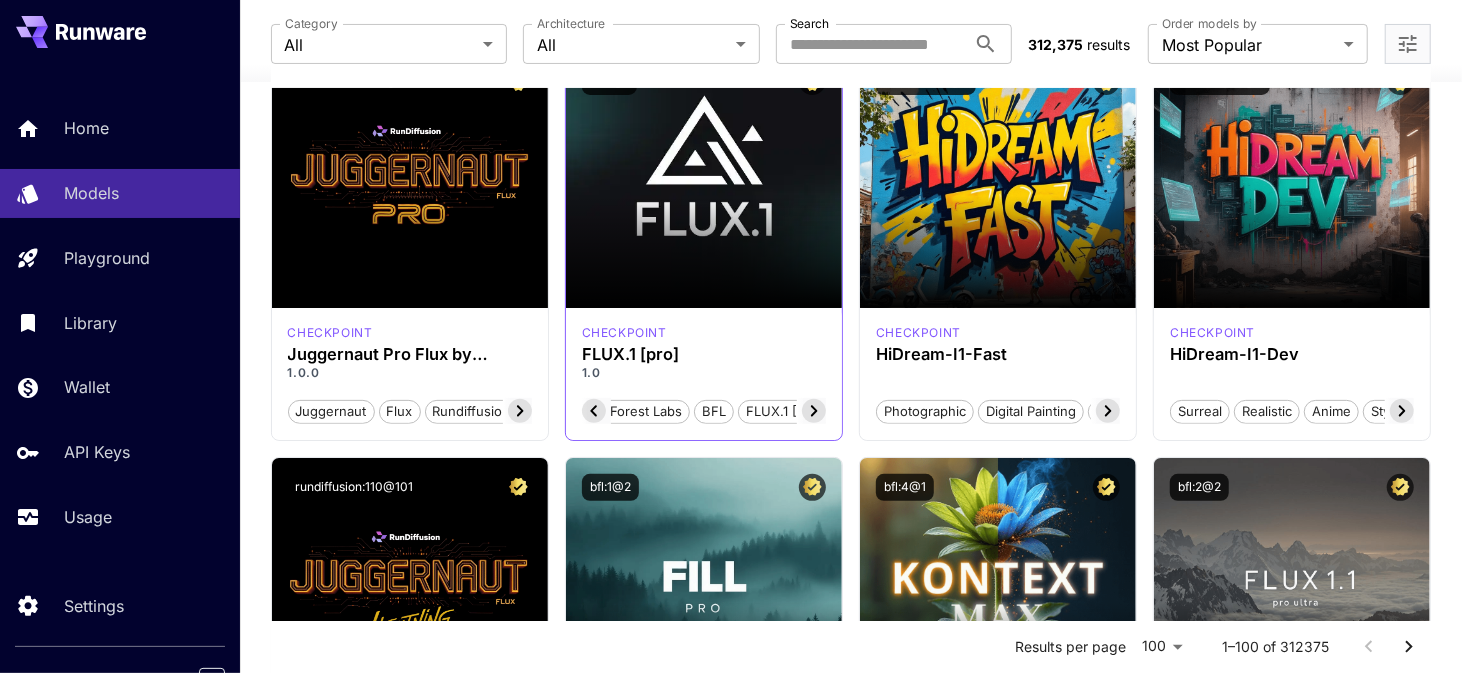 click 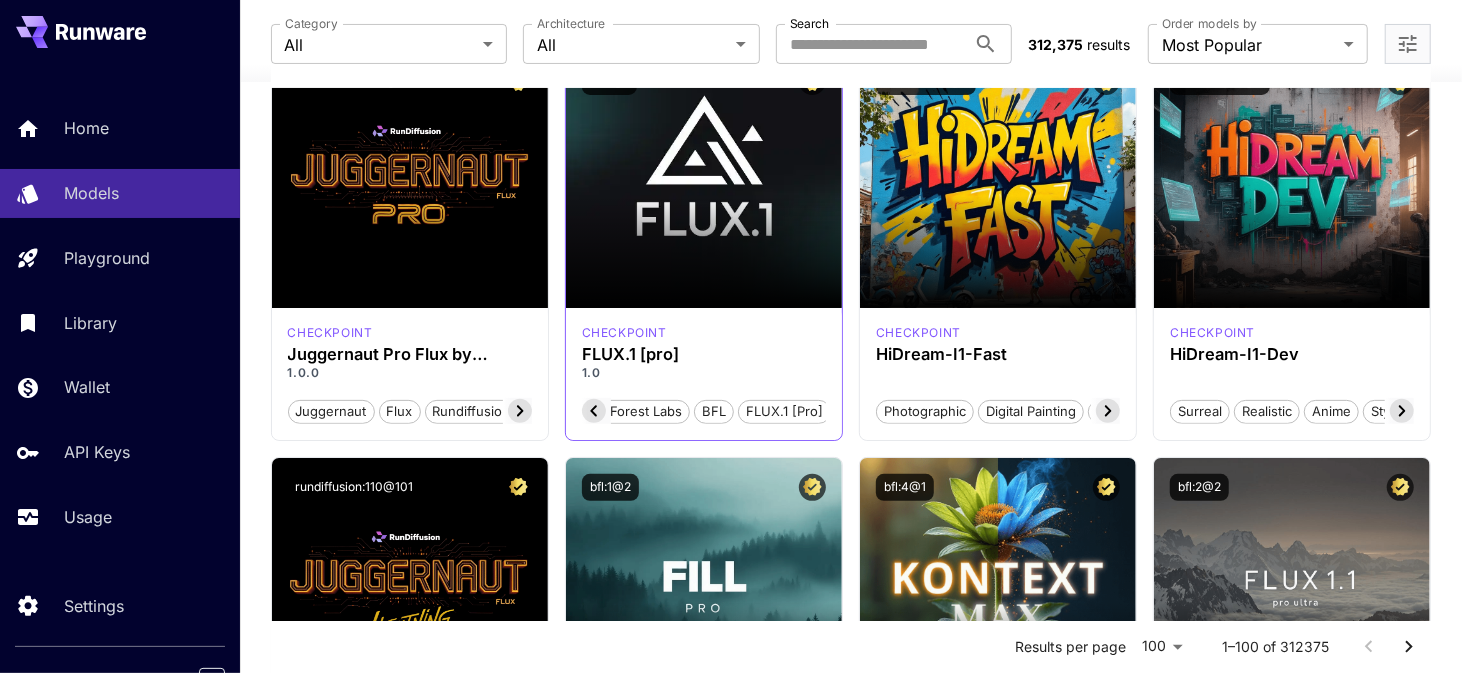 click on "FLUX.1 [pro]" at bounding box center (784, 412) 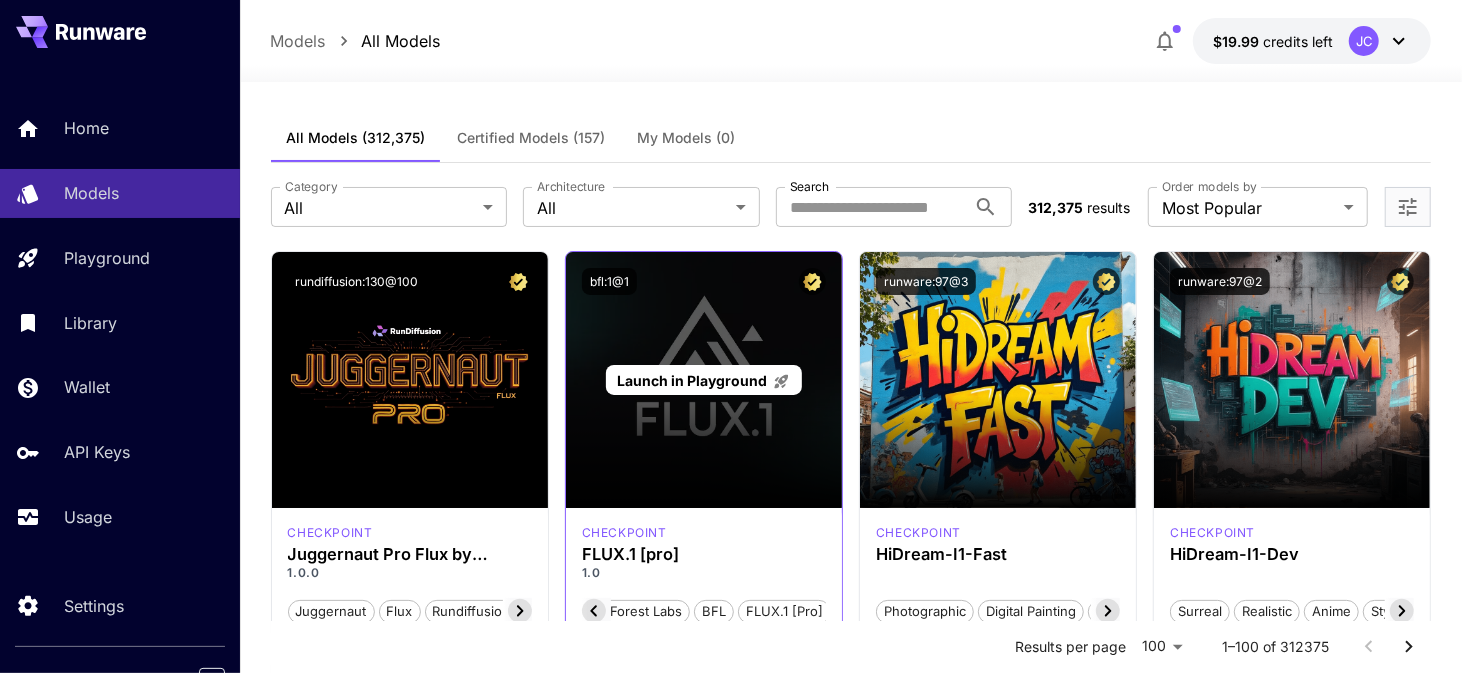 scroll, scrollTop: 100, scrollLeft: 0, axis: vertical 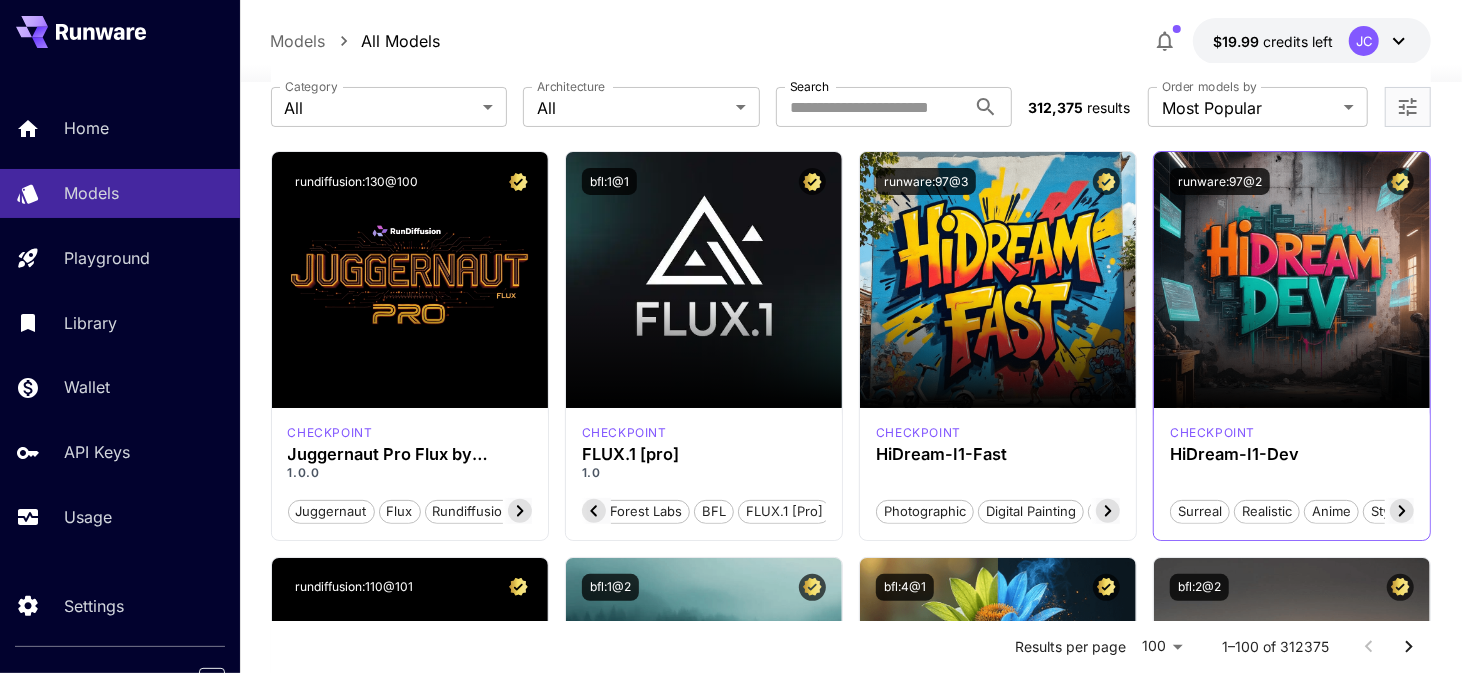 click 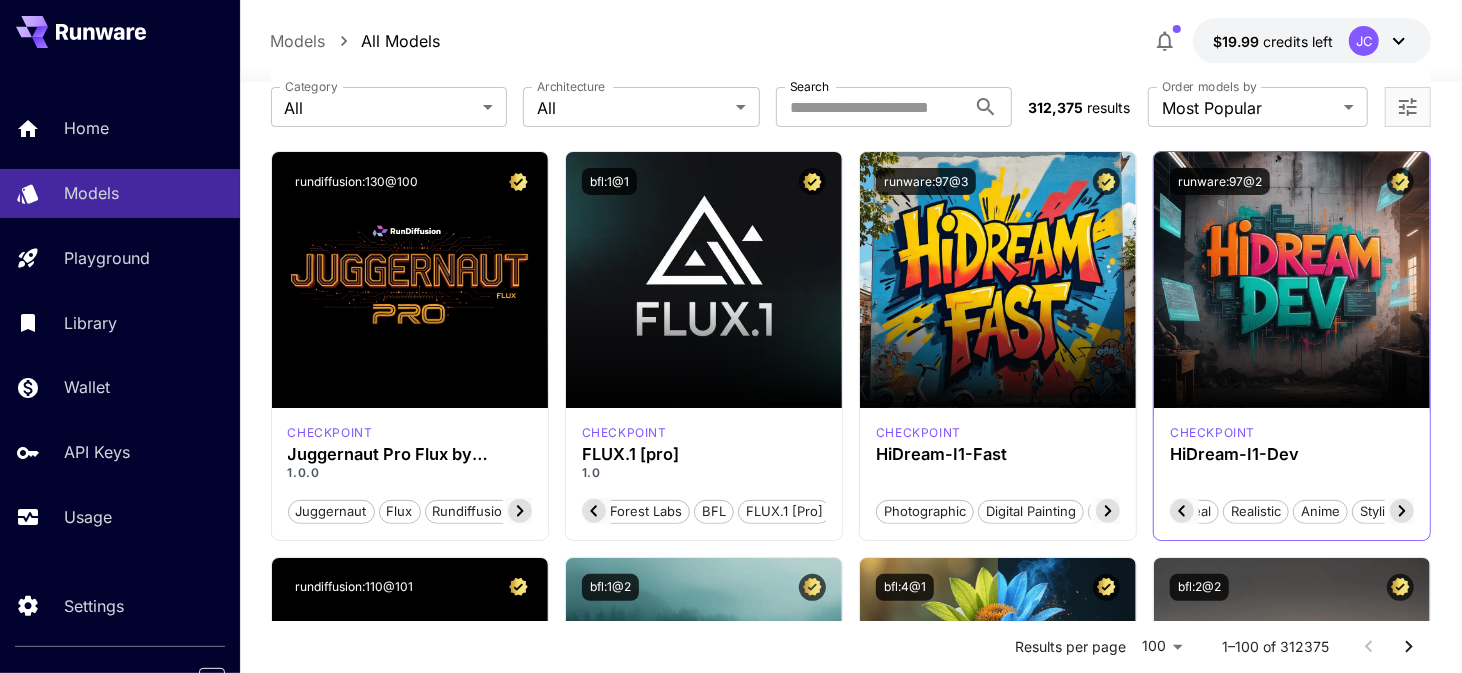 click 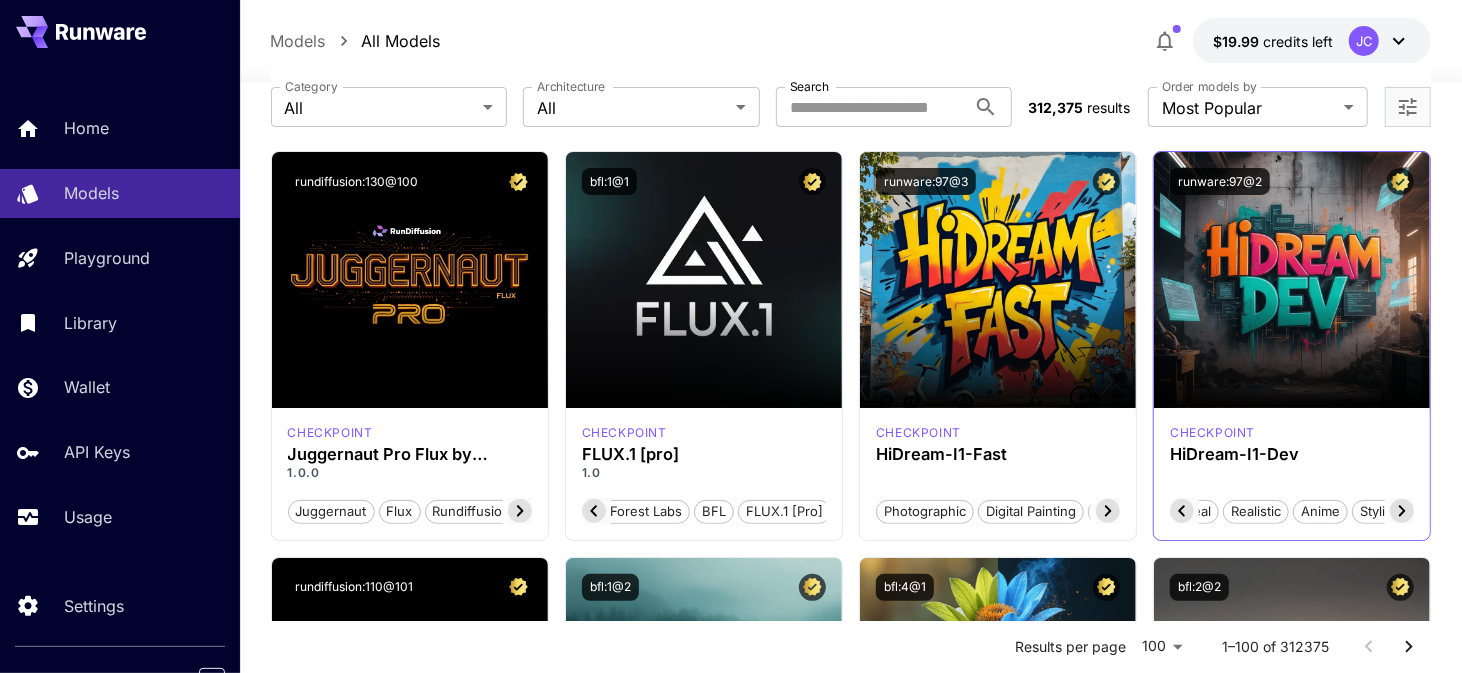 click 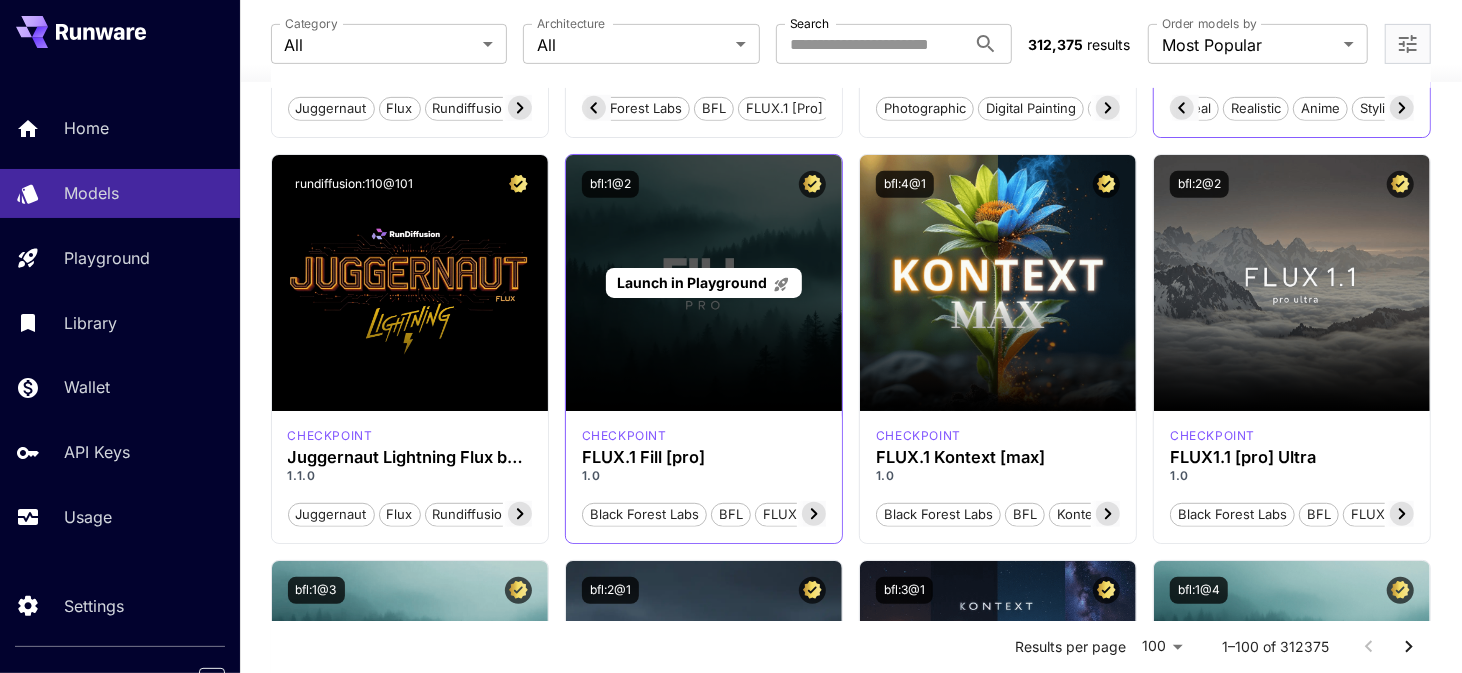 scroll, scrollTop: 500, scrollLeft: 0, axis: vertical 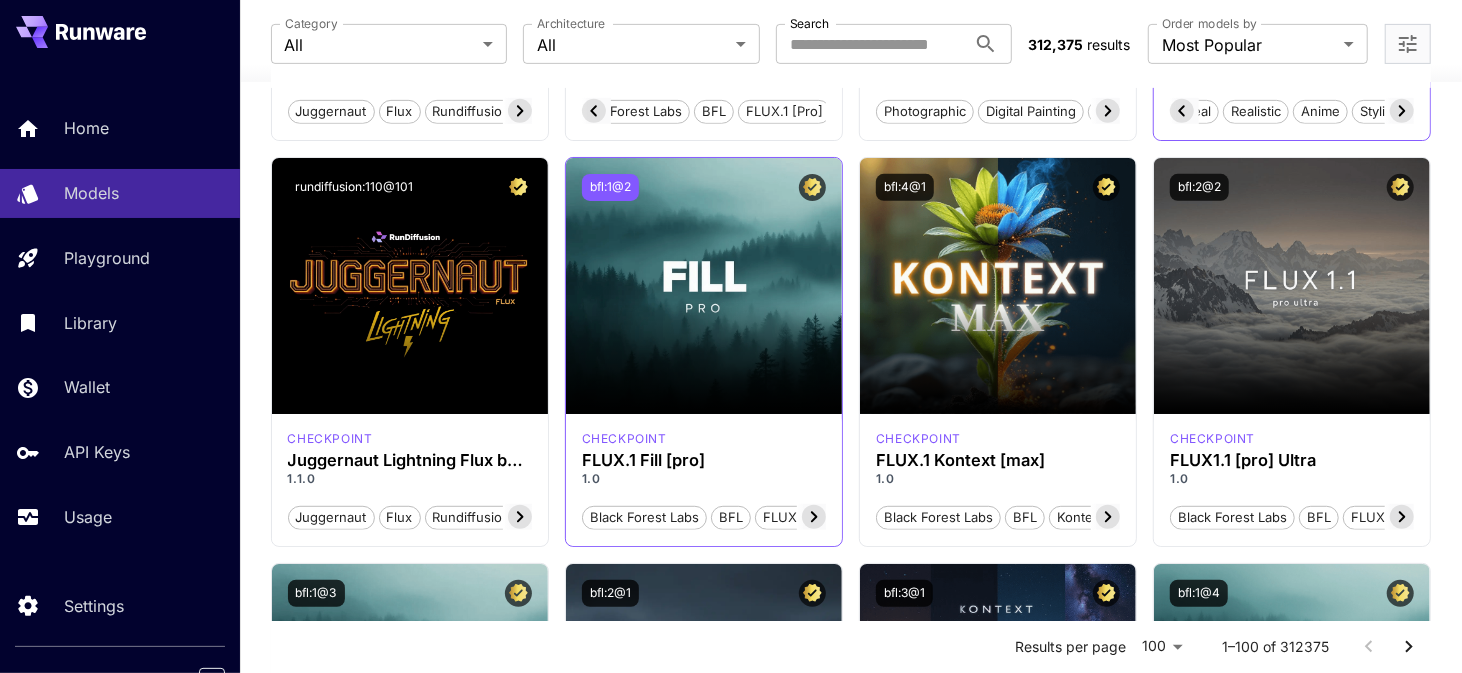 click on "bfl:1@2" at bounding box center (610, 187) 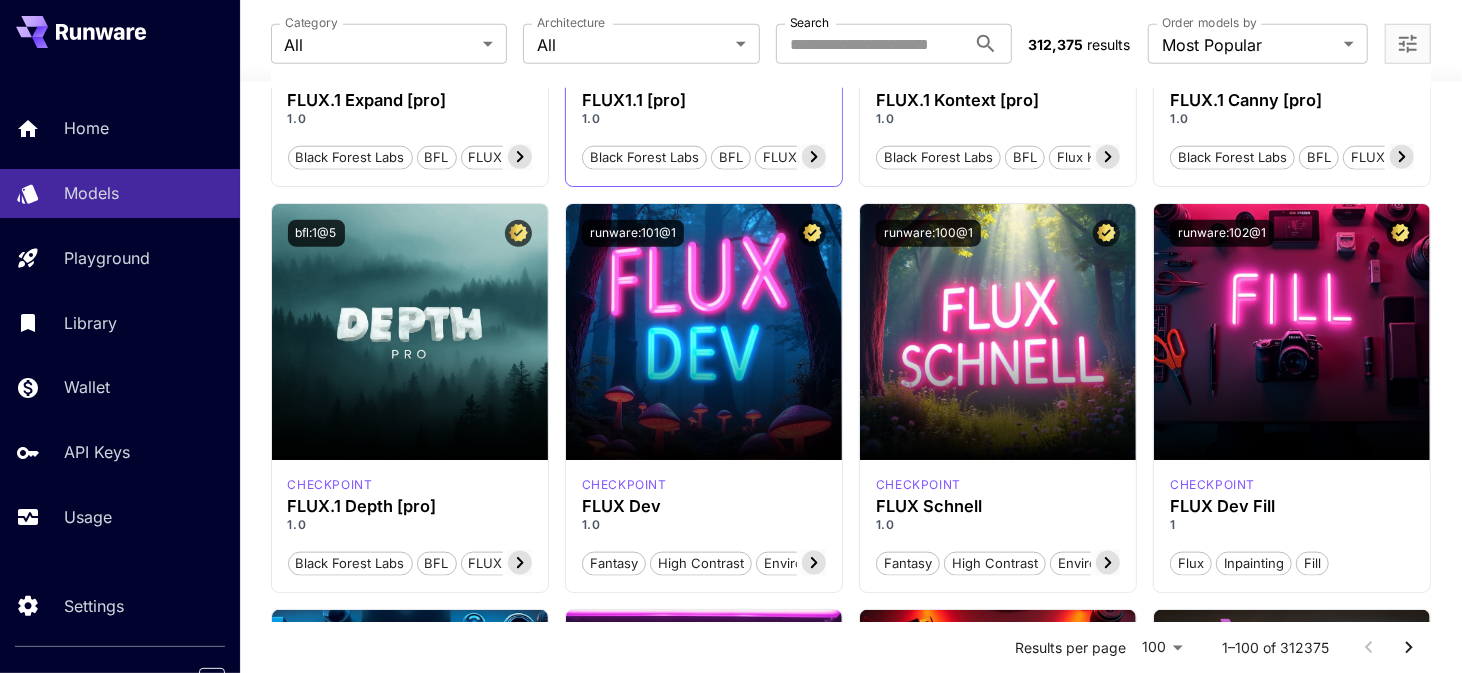 scroll, scrollTop: 1300, scrollLeft: 0, axis: vertical 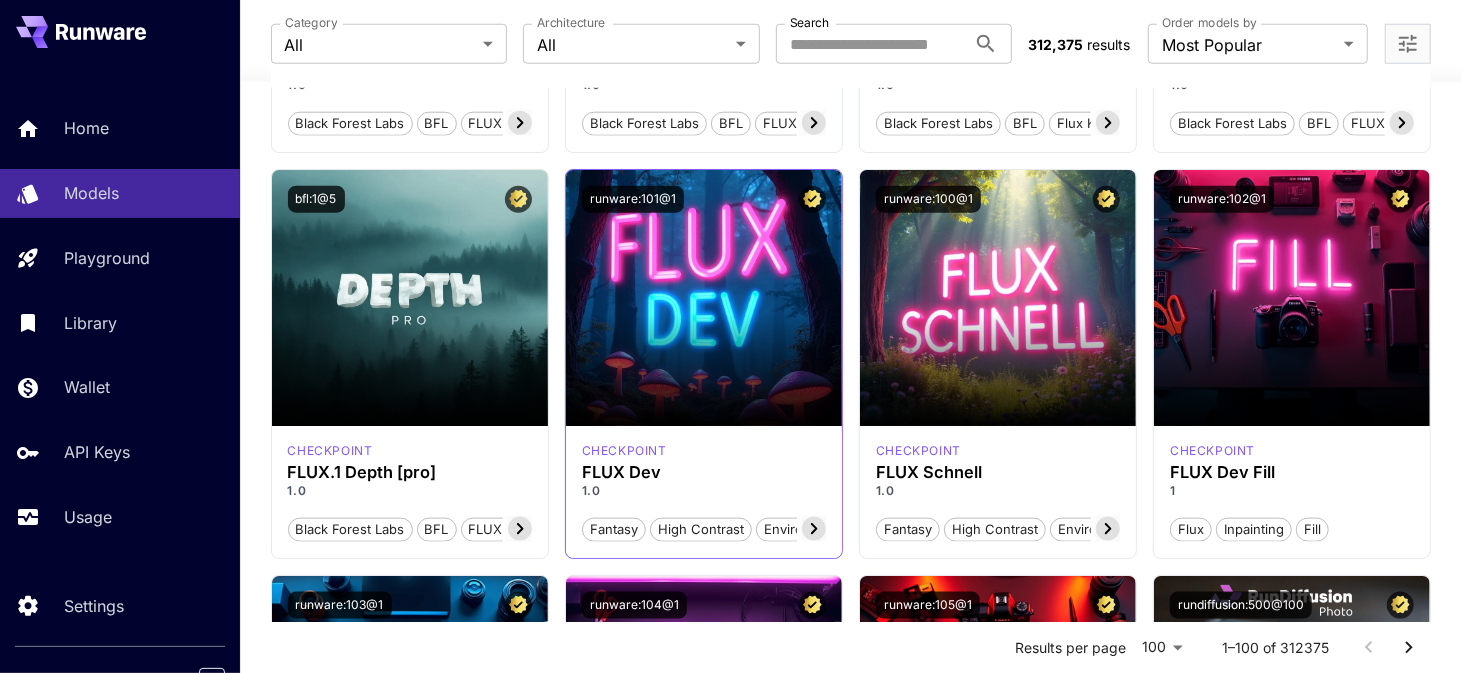 click 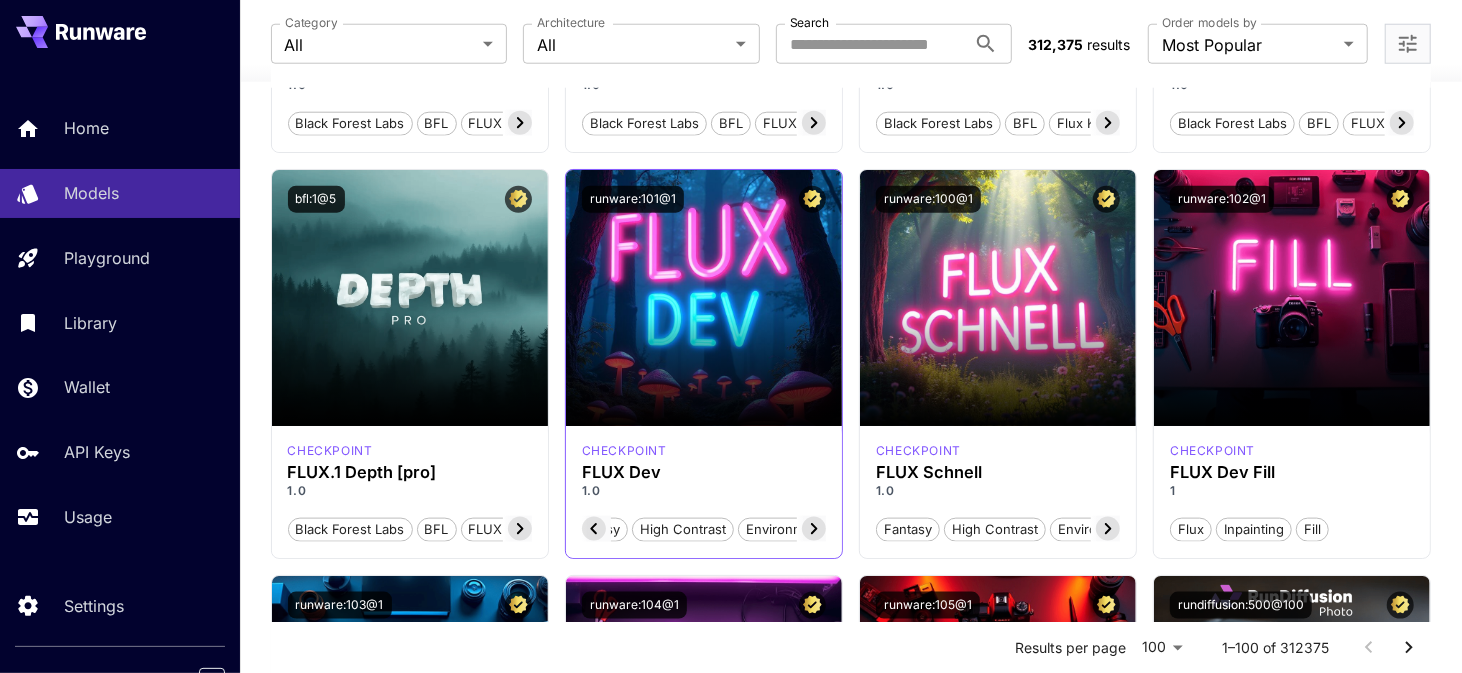 click 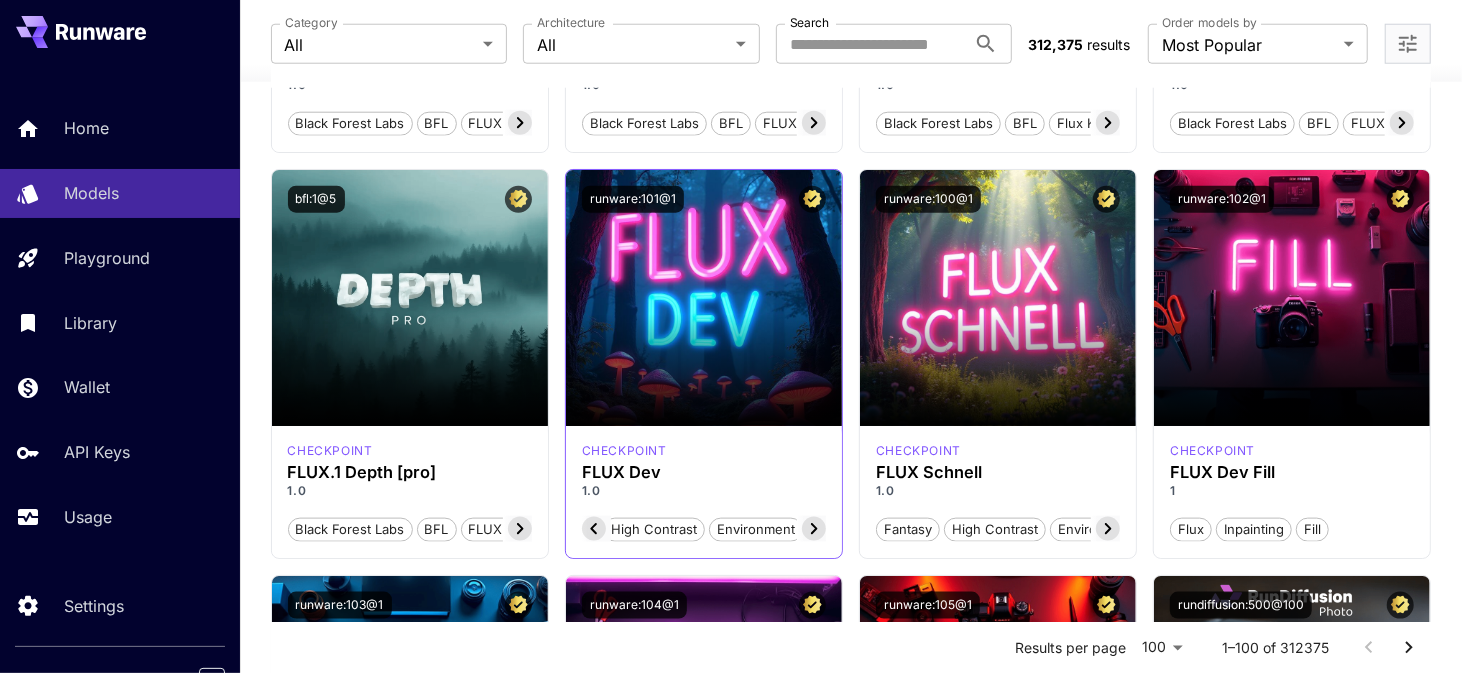 click 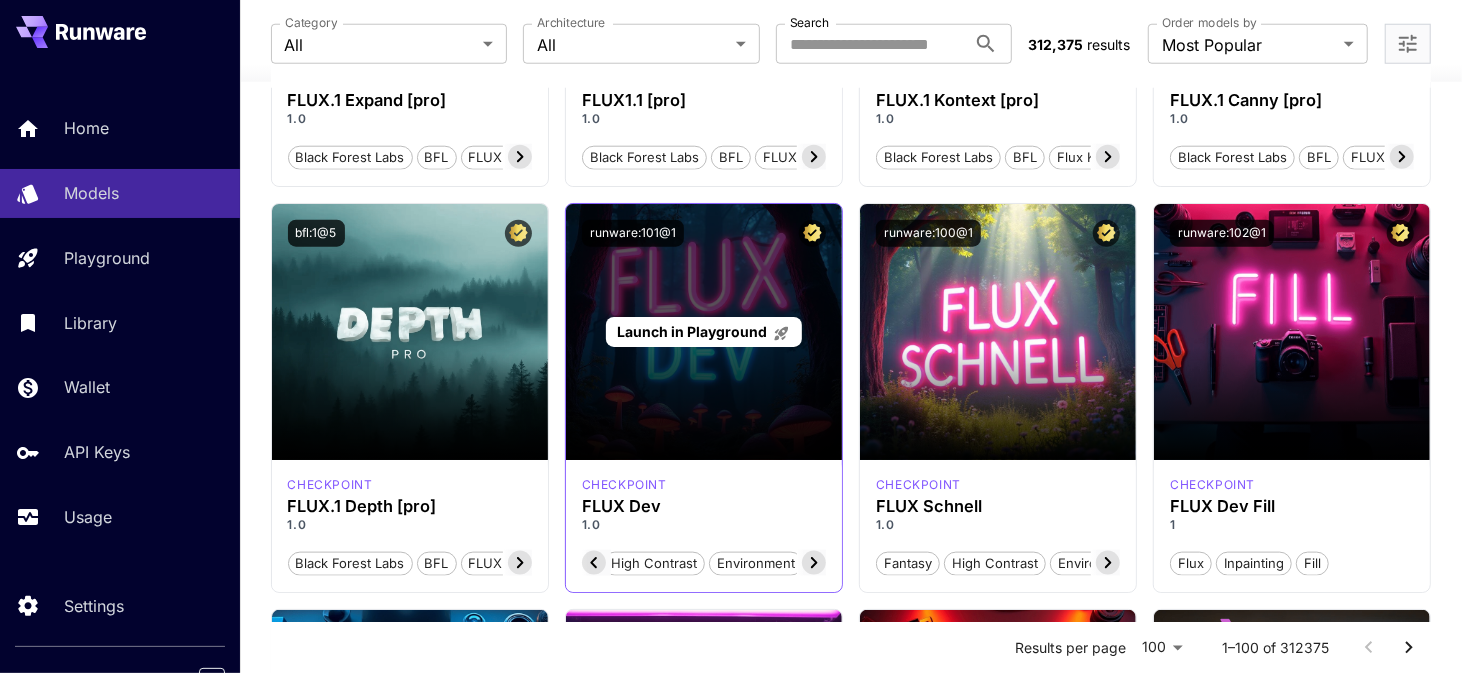 scroll, scrollTop: 1300, scrollLeft: 0, axis: vertical 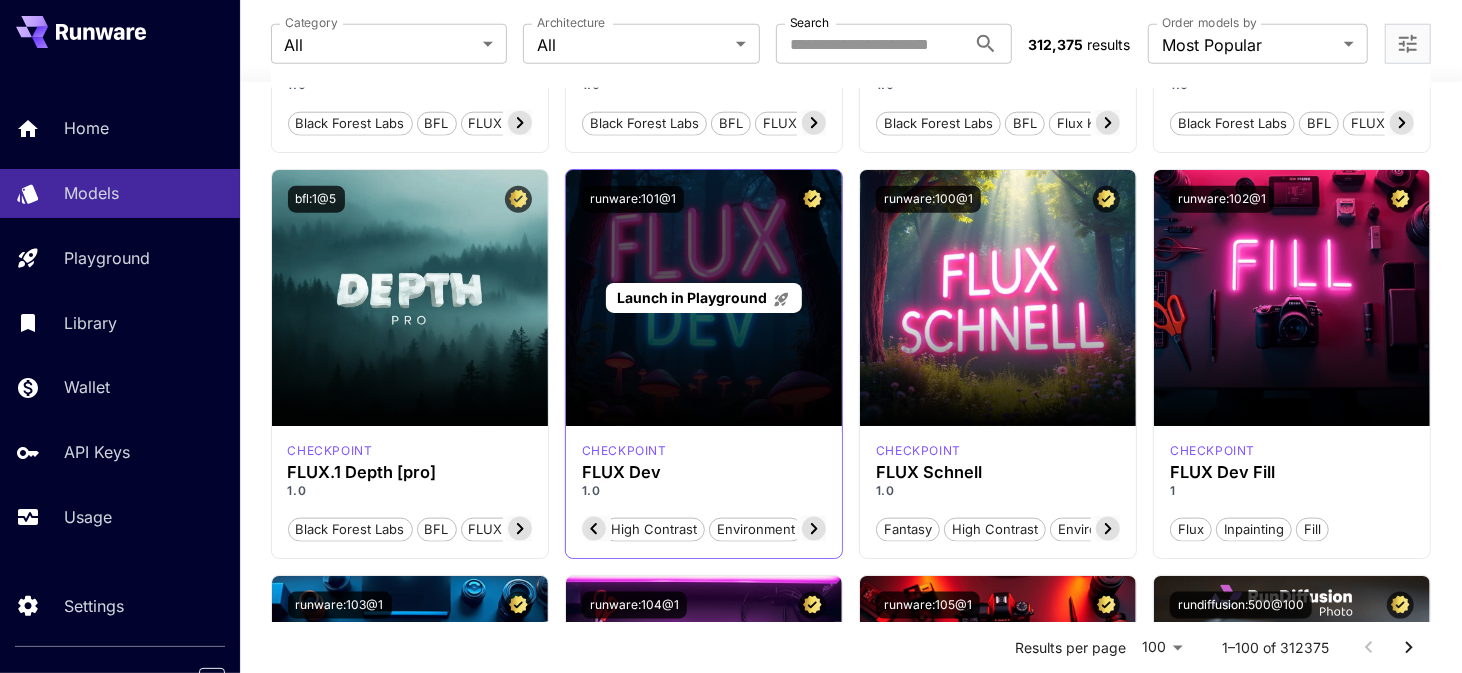 click on "Launch in Playground" at bounding box center (703, 297) 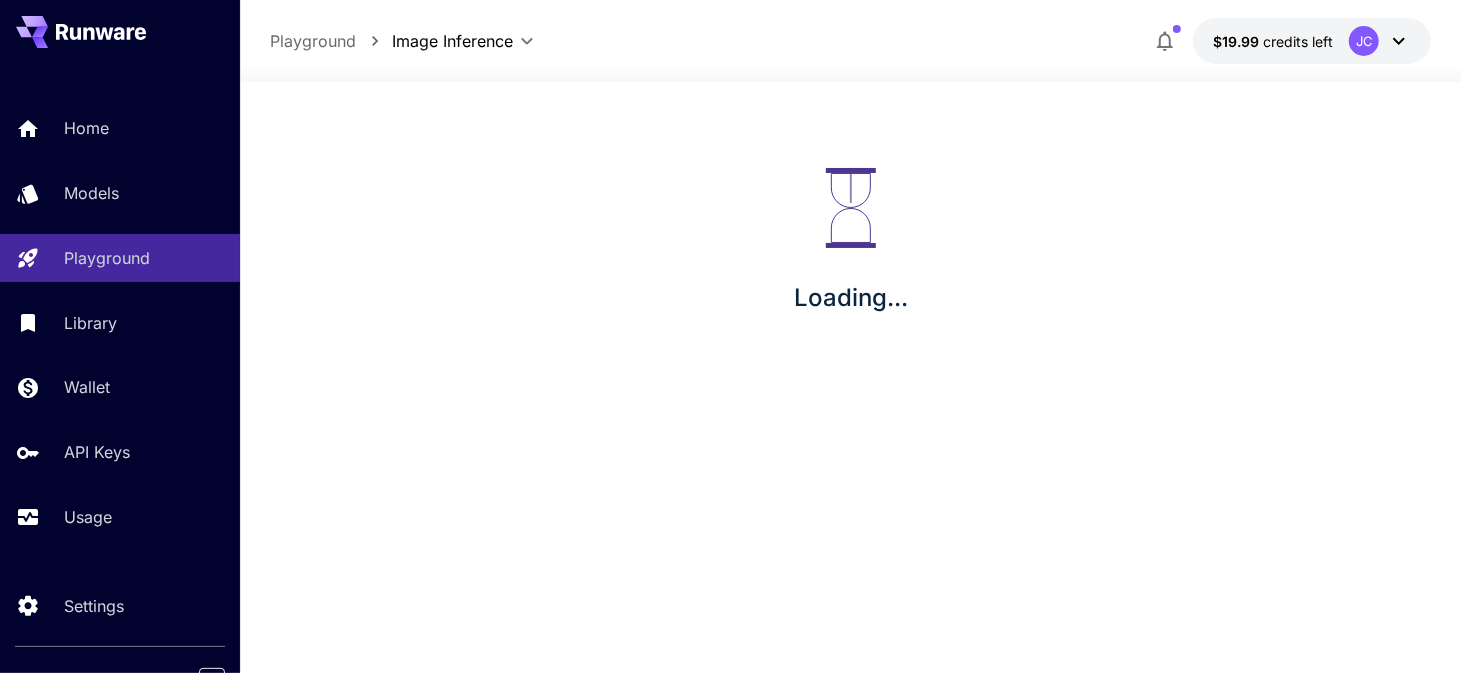 scroll, scrollTop: 0, scrollLeft: 0, axis: both 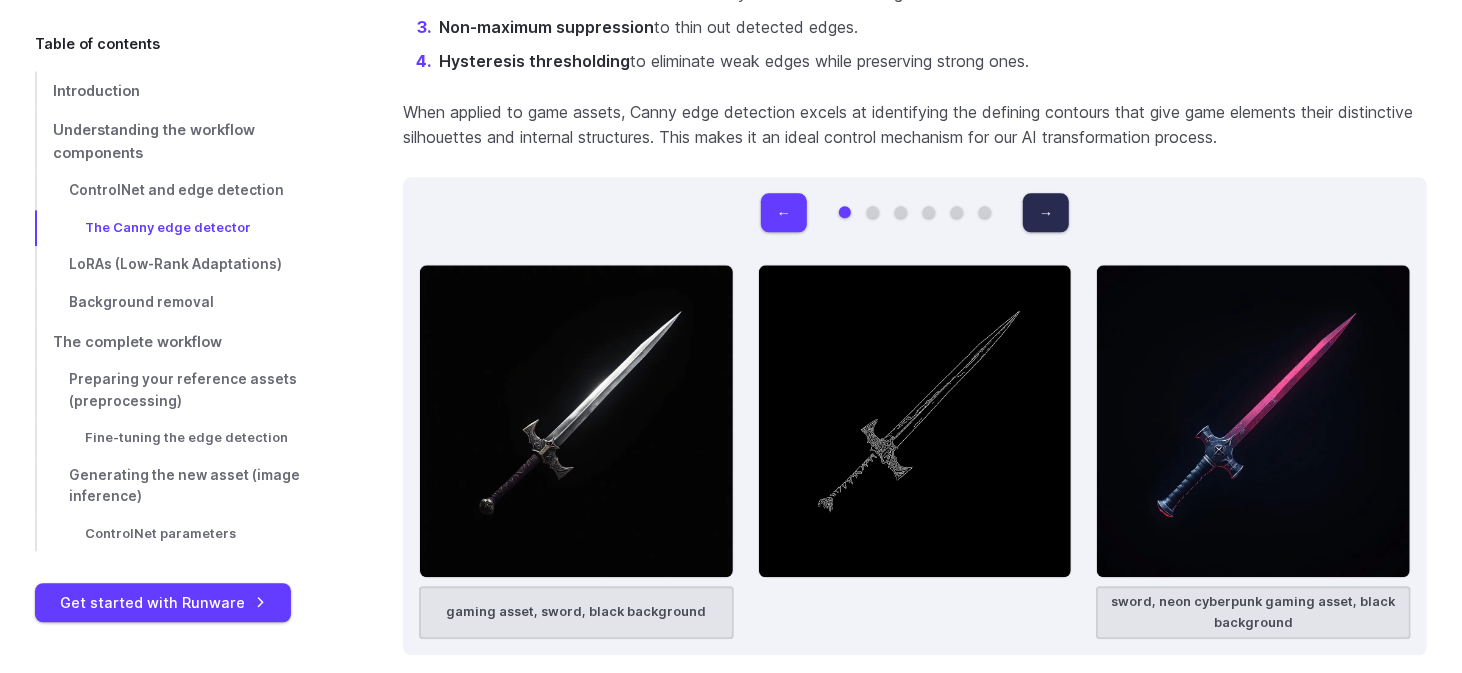 click on "→" at bounding box center [1046, 212] 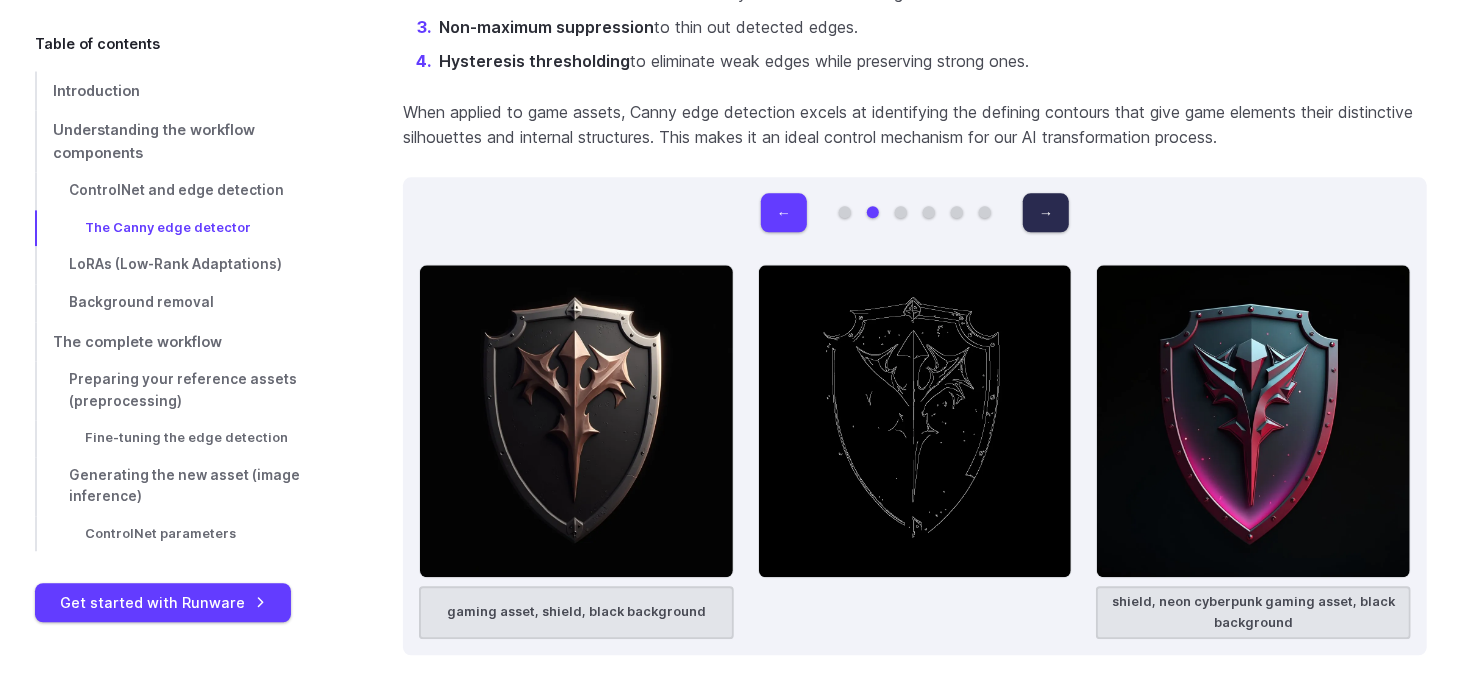click on "→" at bounding box center [1046, 212] 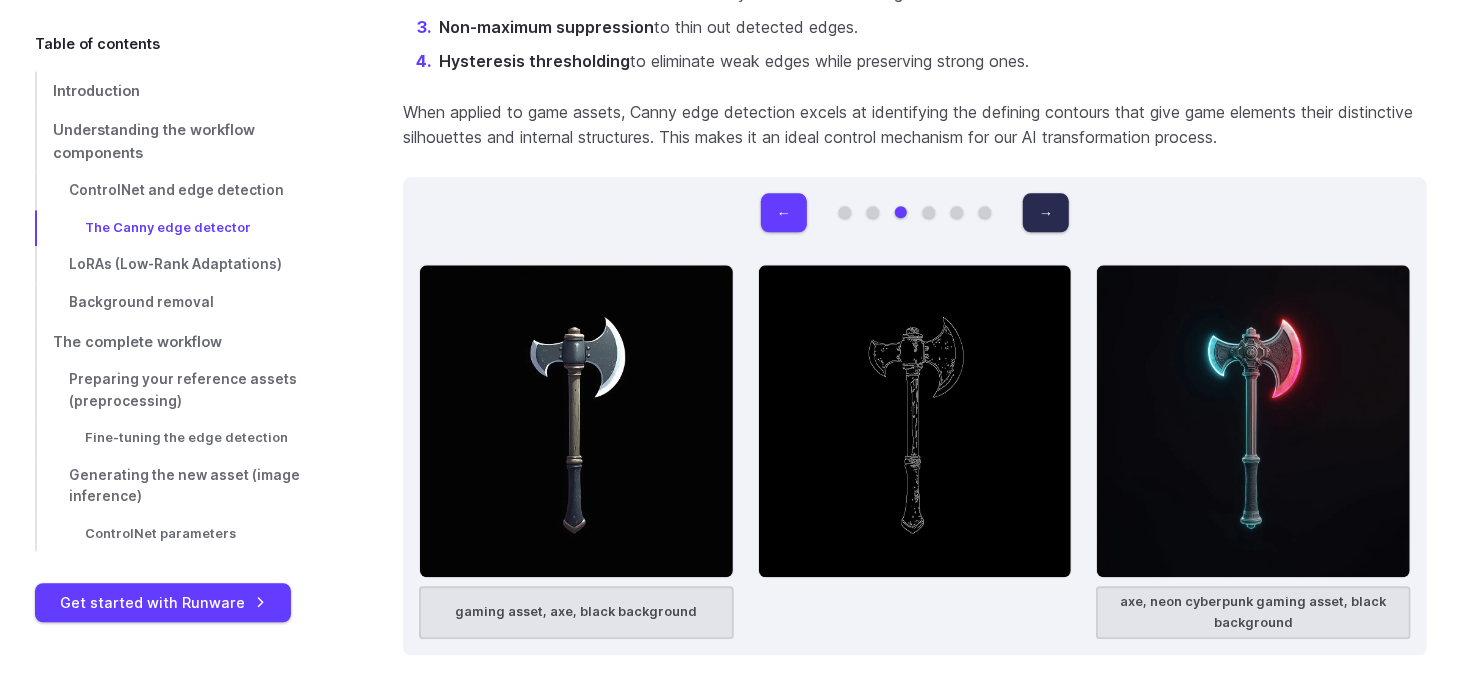 click on "→" at bounding box center (1046, 212) 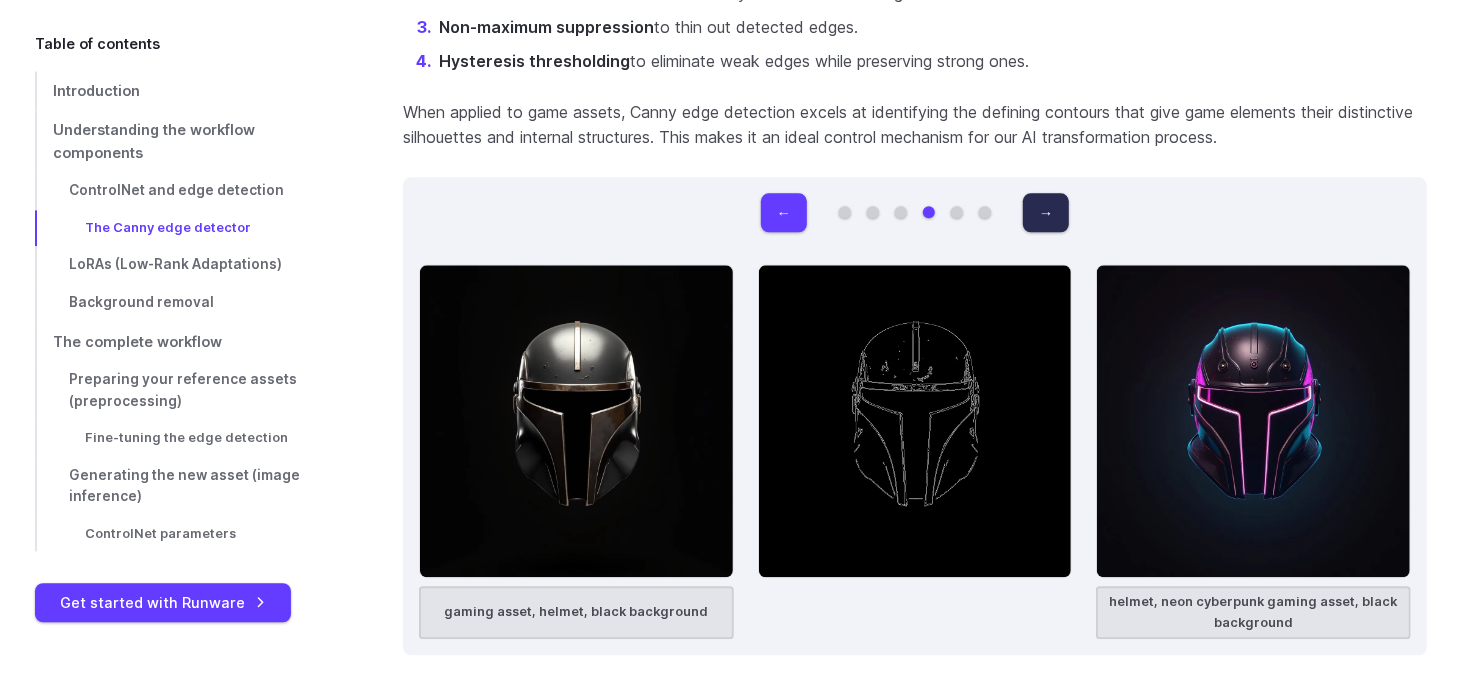 click on "→" at bounding box center (1046, 212) 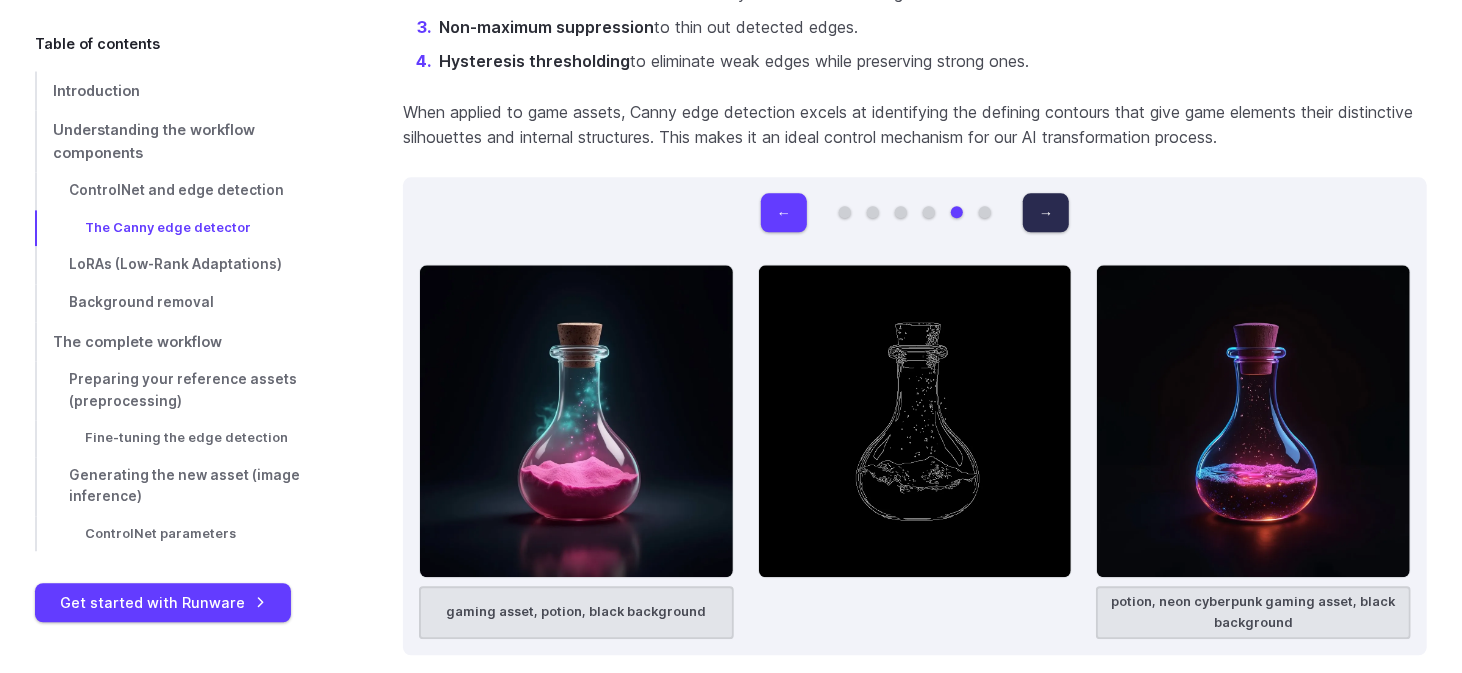 click on "→" at bounding box center (1046, 212) 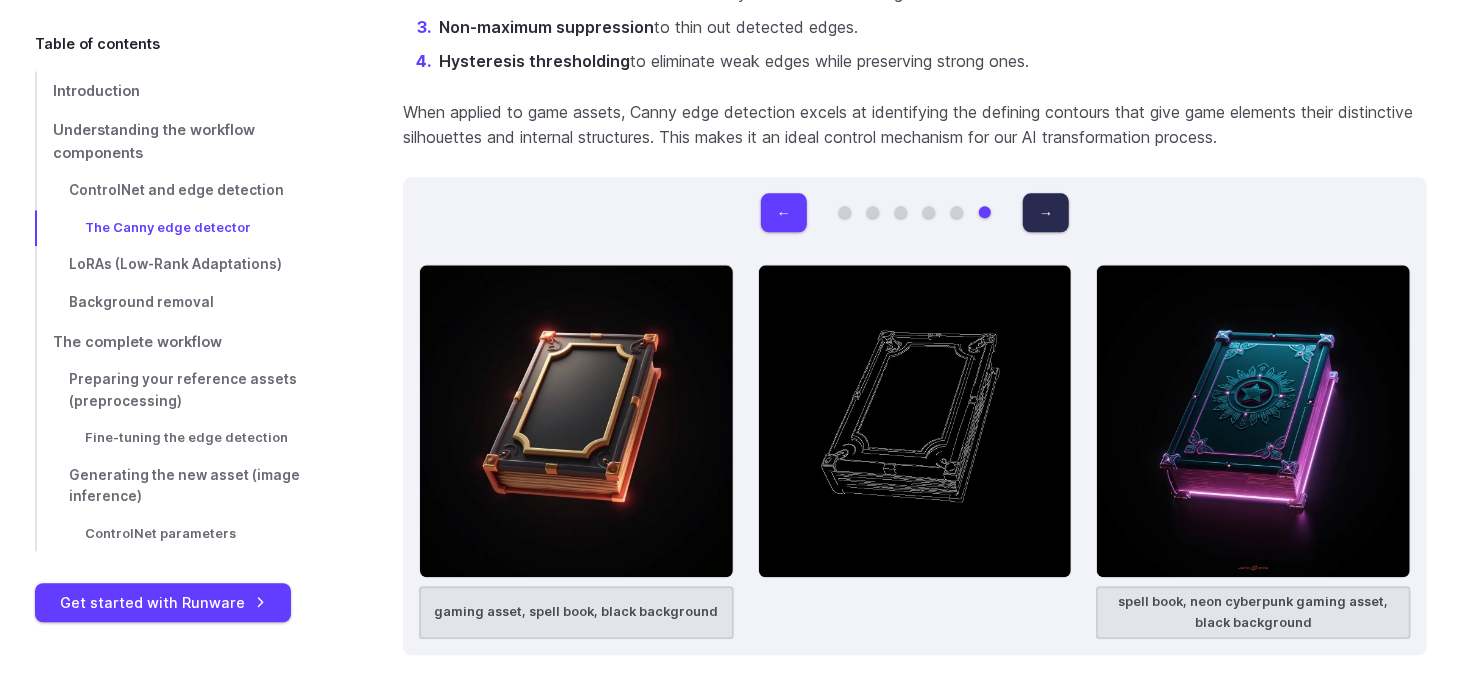 click on "→" at bounding box center [1046, 212] 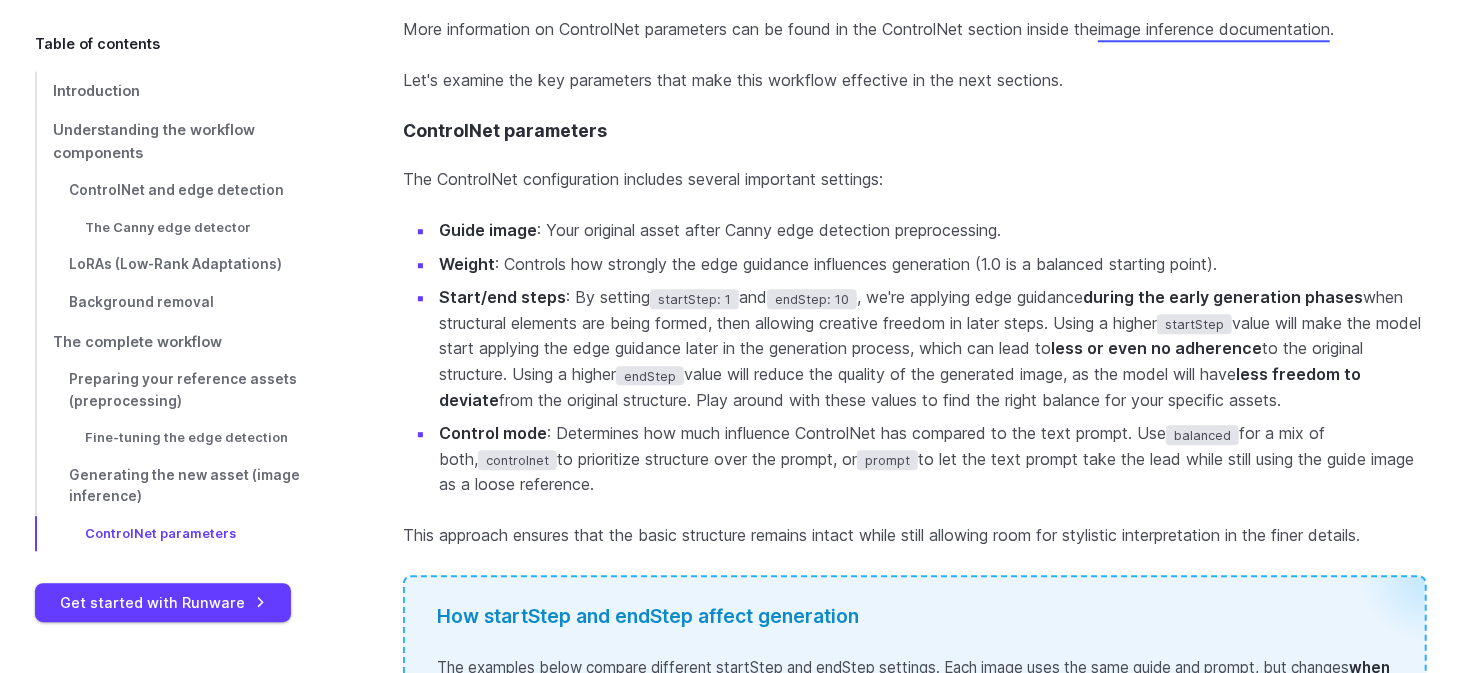 scroll, scrollTop: 8200, scrollLeft: 0, axis: vertical 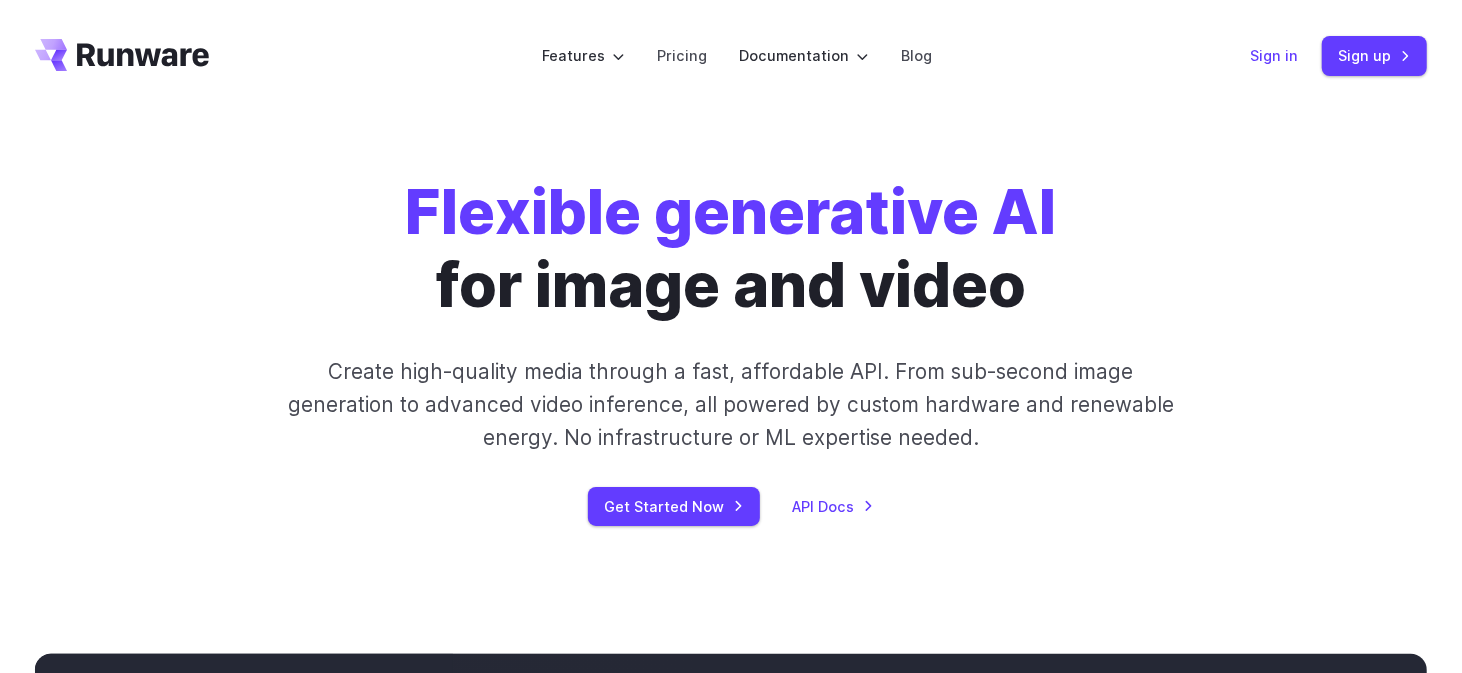 click on "Sign in" at bounding box center (1274, 55) 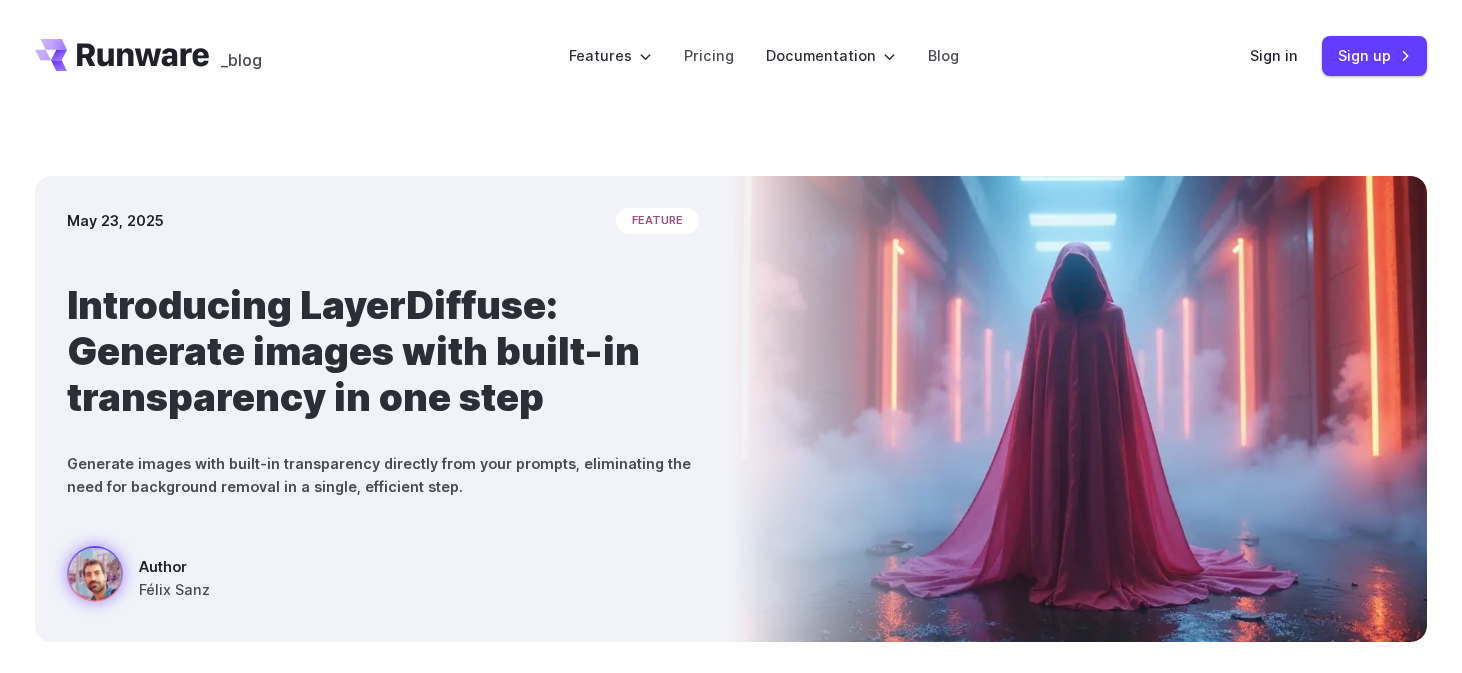 scroll, scrollTop: 0, scrollLeft: 0, axis: both 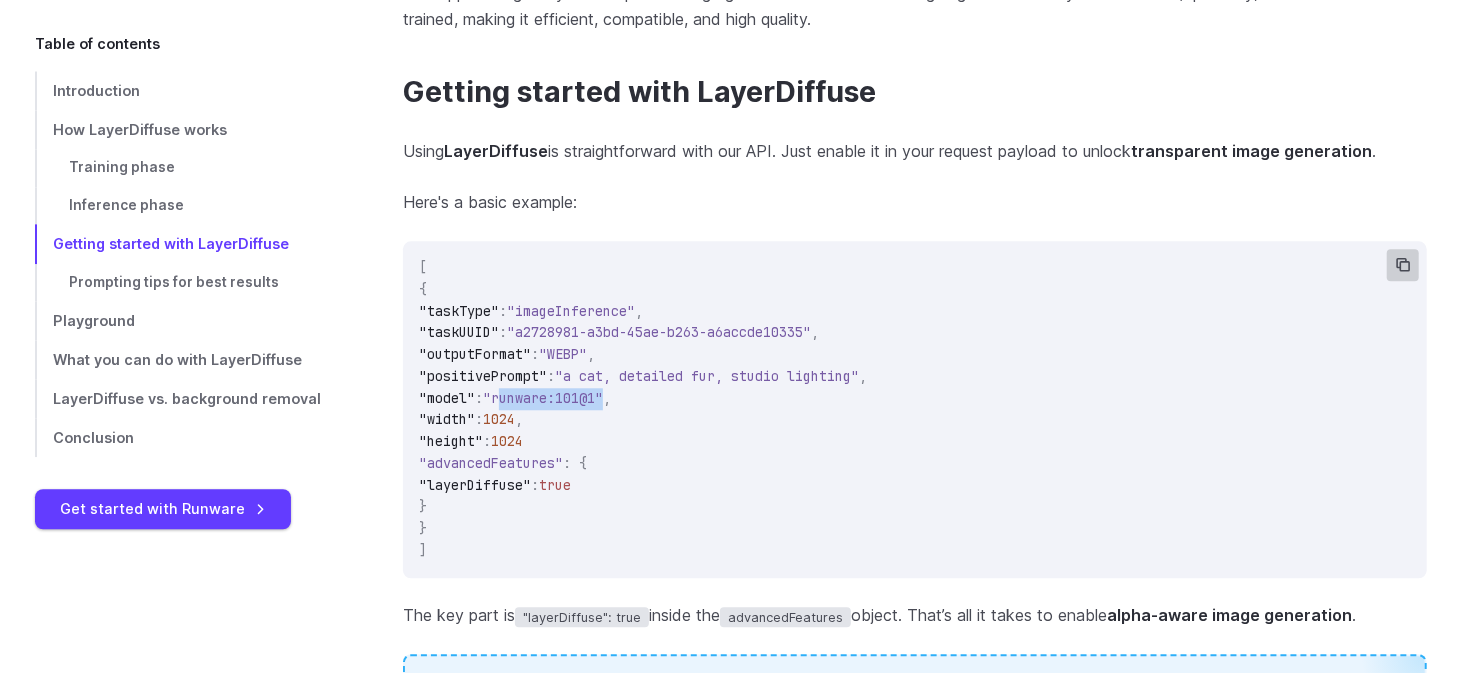 drag, startPoint x: 643, startPoint y: 395, endPoint x: 535, endPoint y: 389, distance: 108.16654 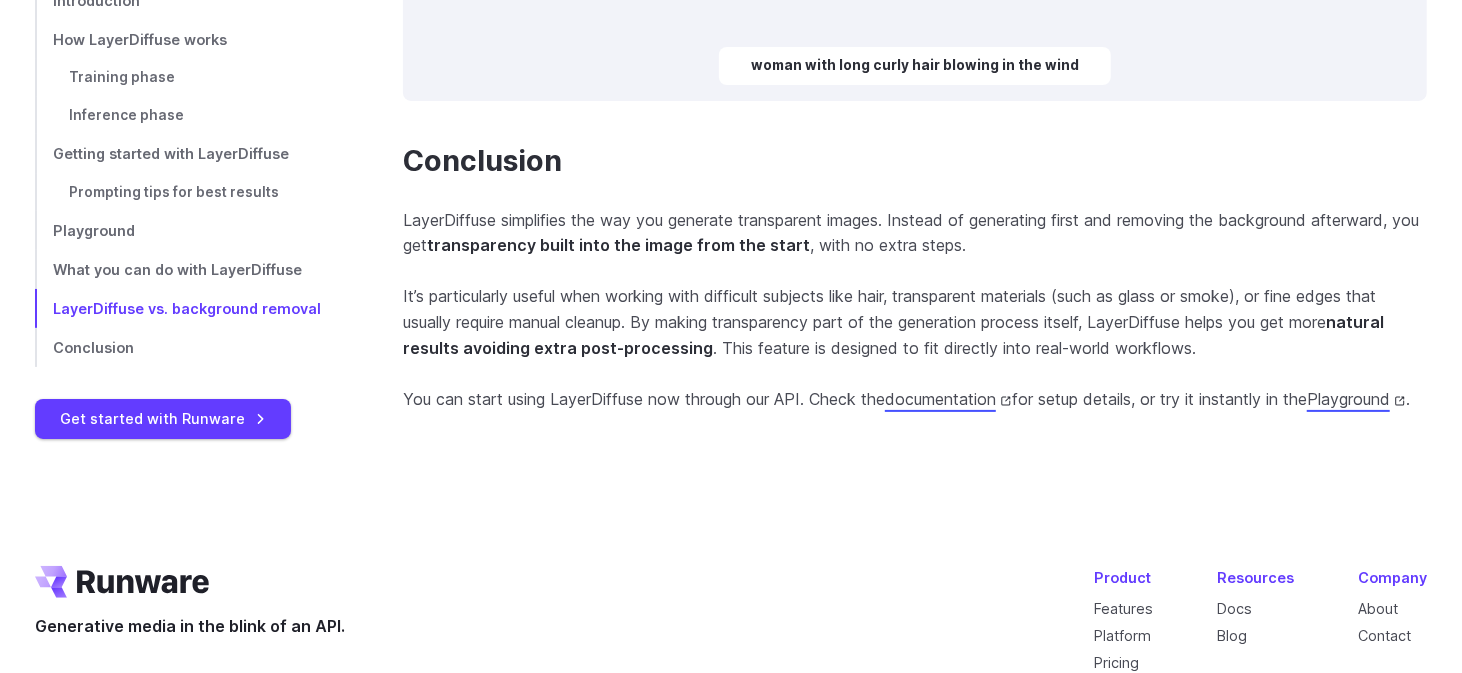 scroll, scrollTop: 9600, scrollLeft: 0, axis: vertical 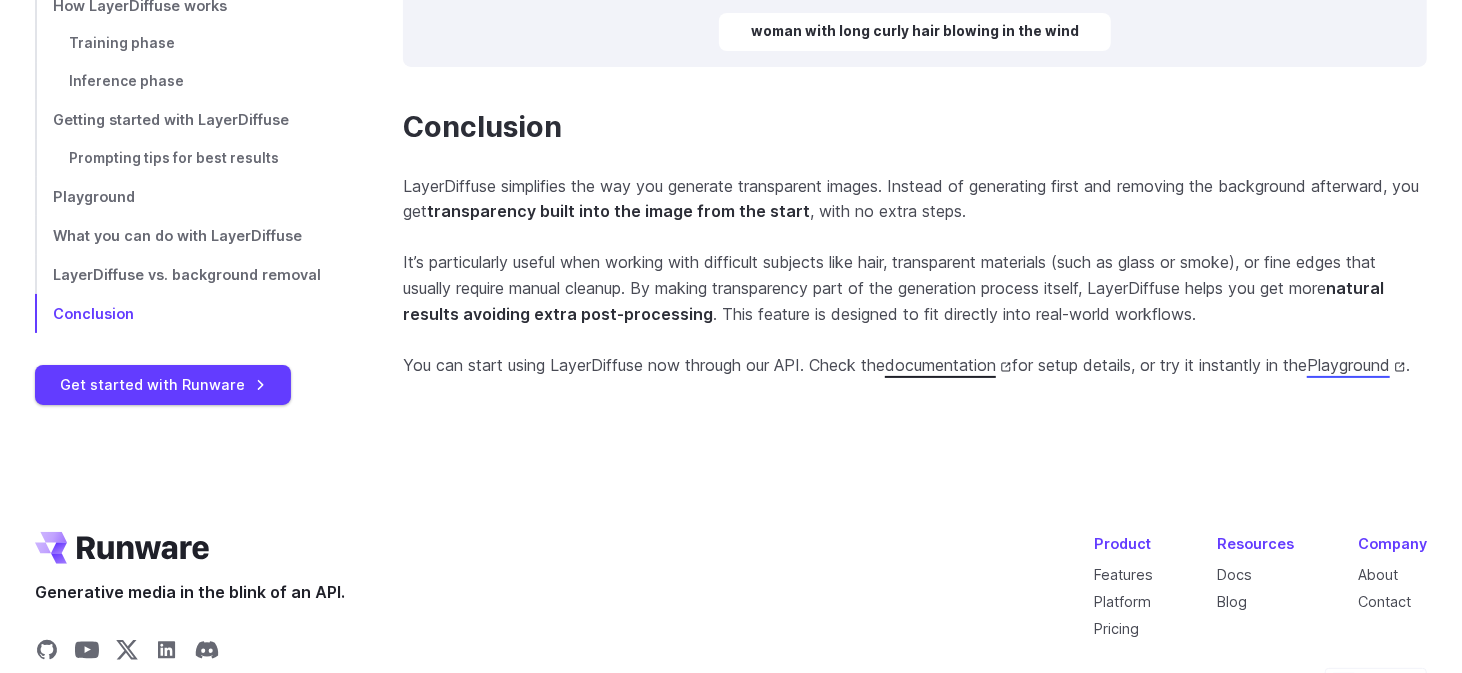 click on "documentation" at bounding box center (948, 365) 